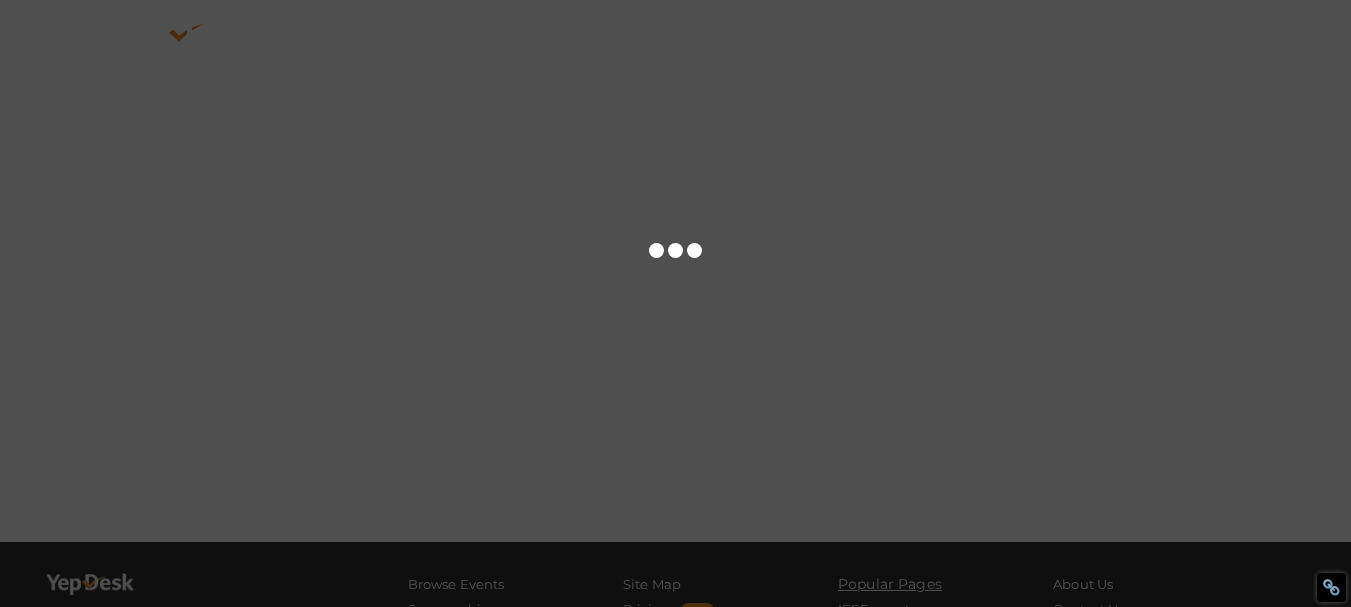 scroll, scrollTop: 0, scrollLeft: 0, axis: both 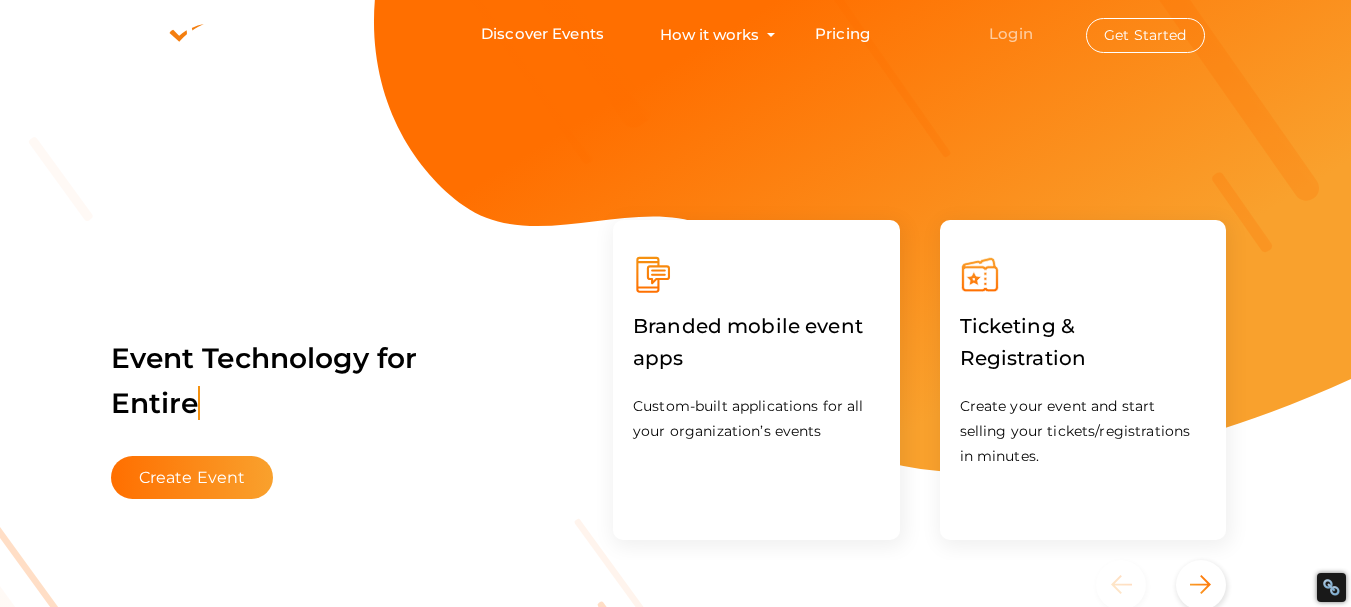 click on "Login" at bounding box center (1011, 33) 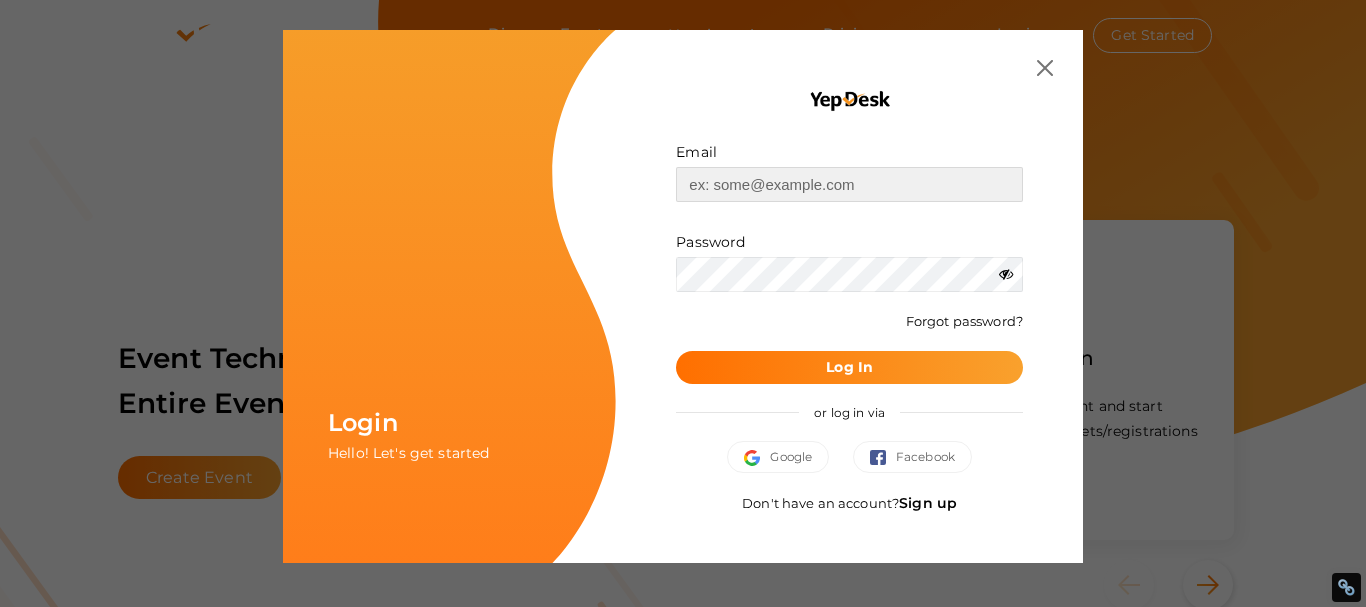 click at bounding box center (849, 184) 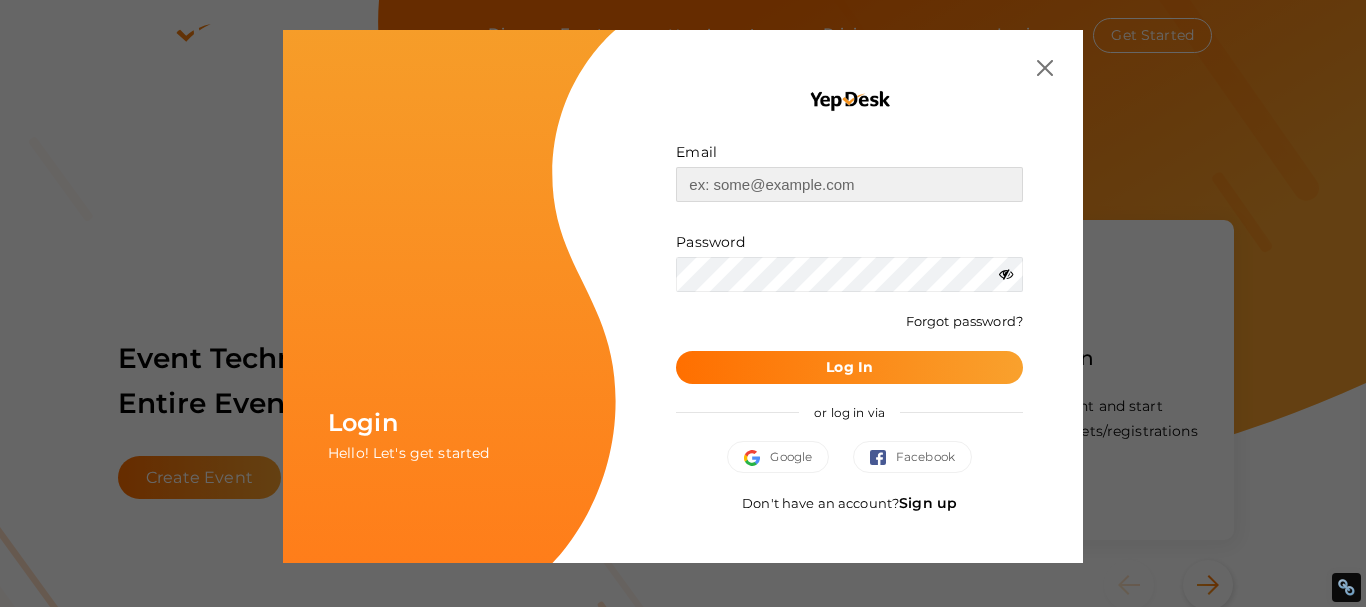paste on "[USERNAME]@example.com" 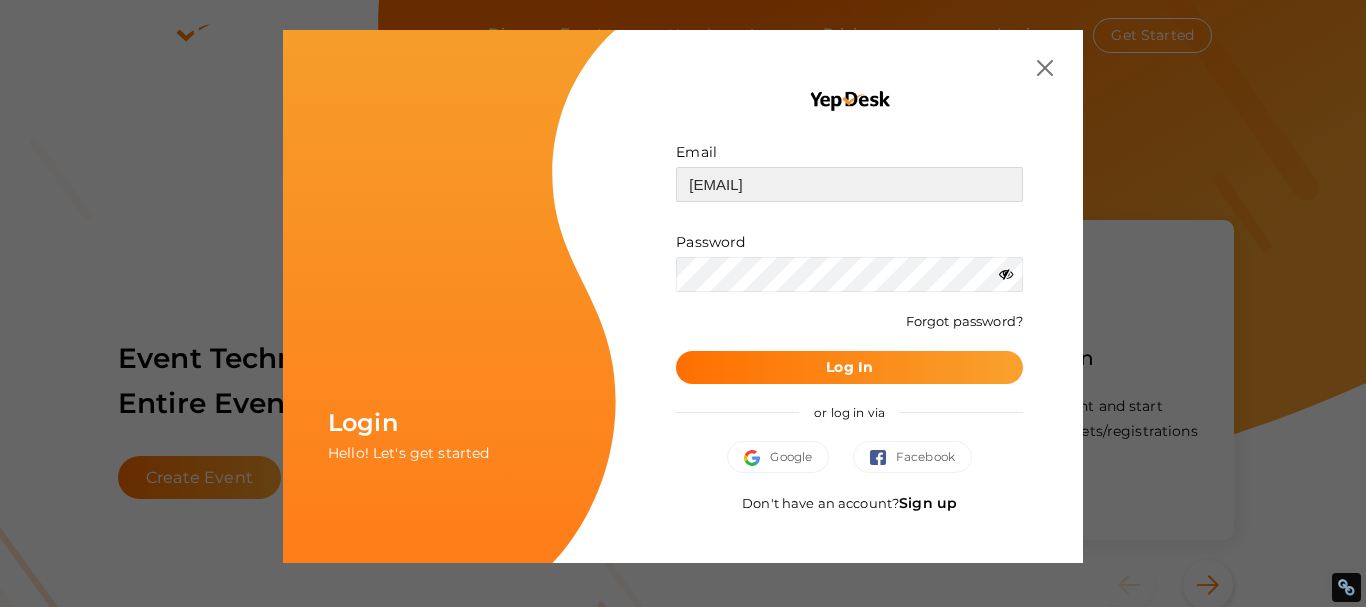 type on "[USERNAME]@example.com" 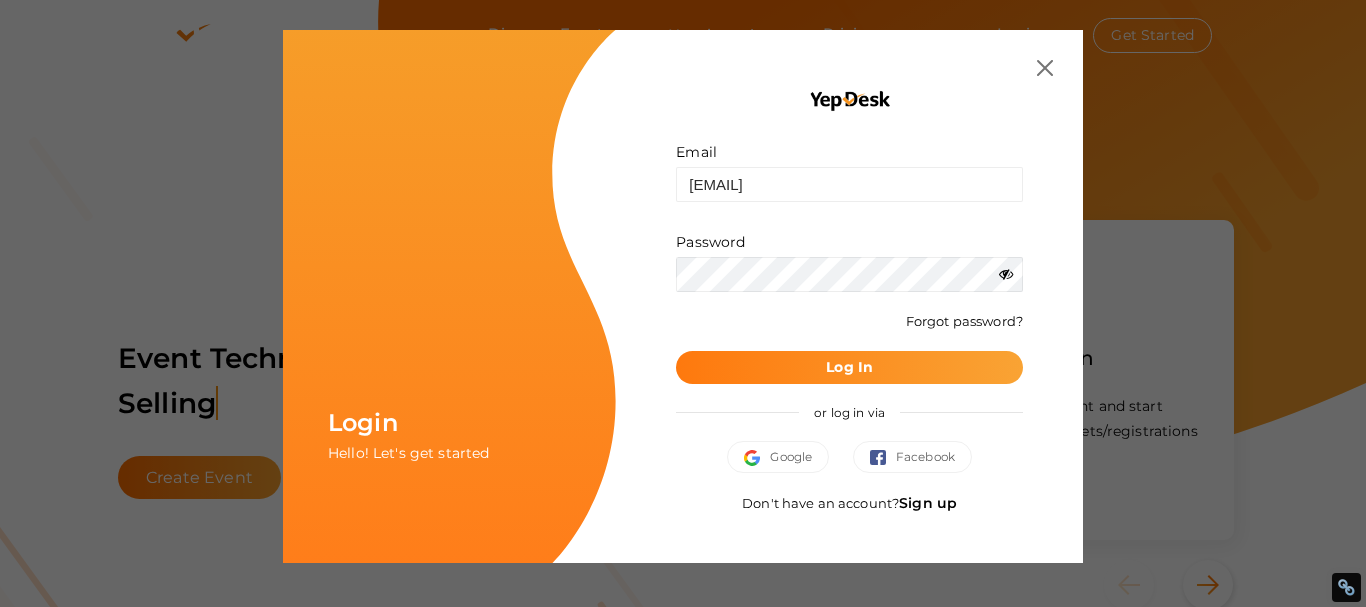 type 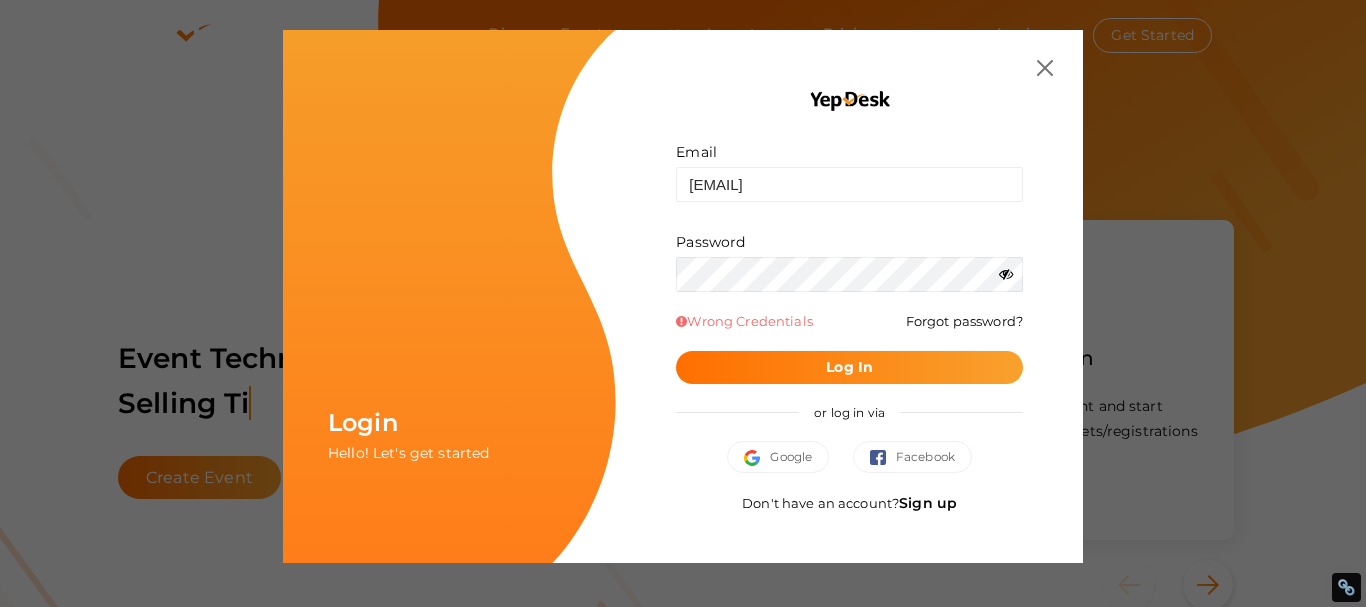 click on "Sign up" at bounding box center [928, 503] 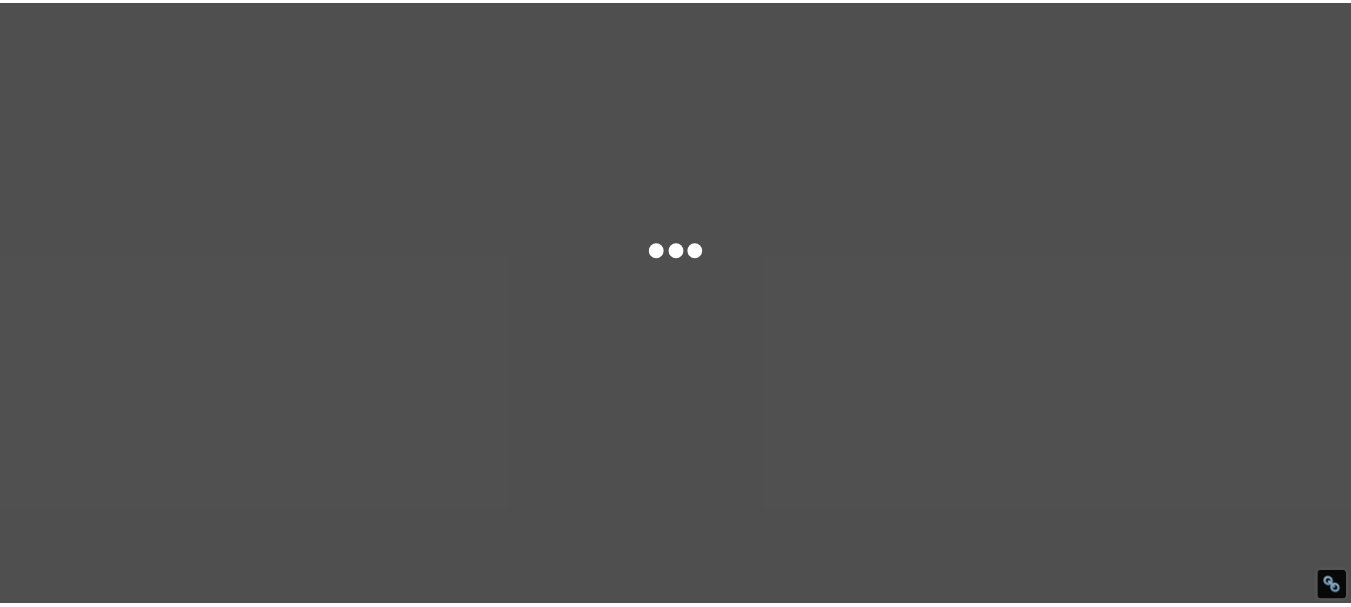 scroll, scrollTop: 0, scrollLeft: 0, axis: both 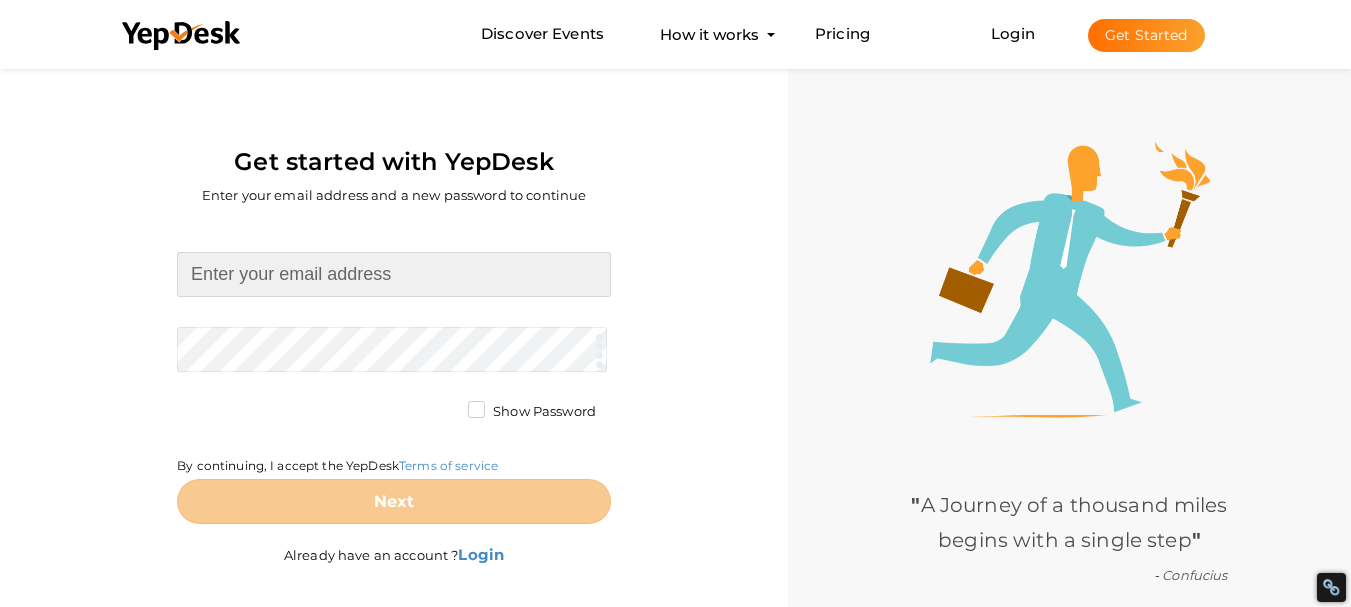 click at bounding box center [394, 274] 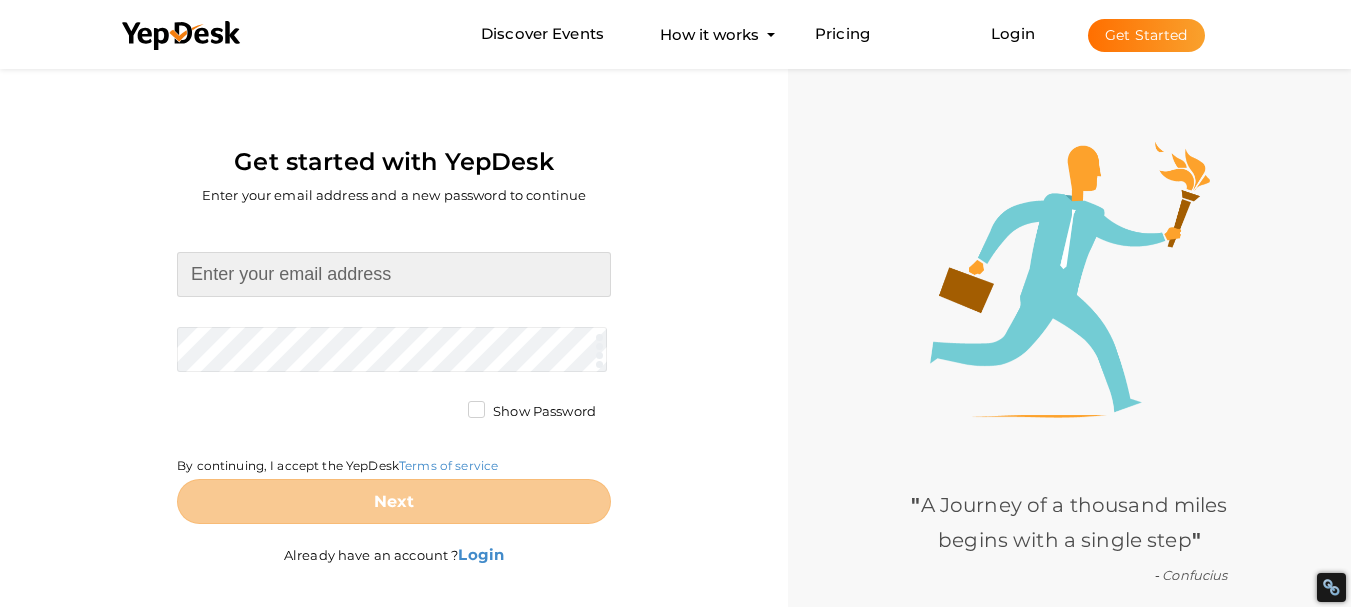 paste on "smokycharcoalchickenaus@gmail.com" 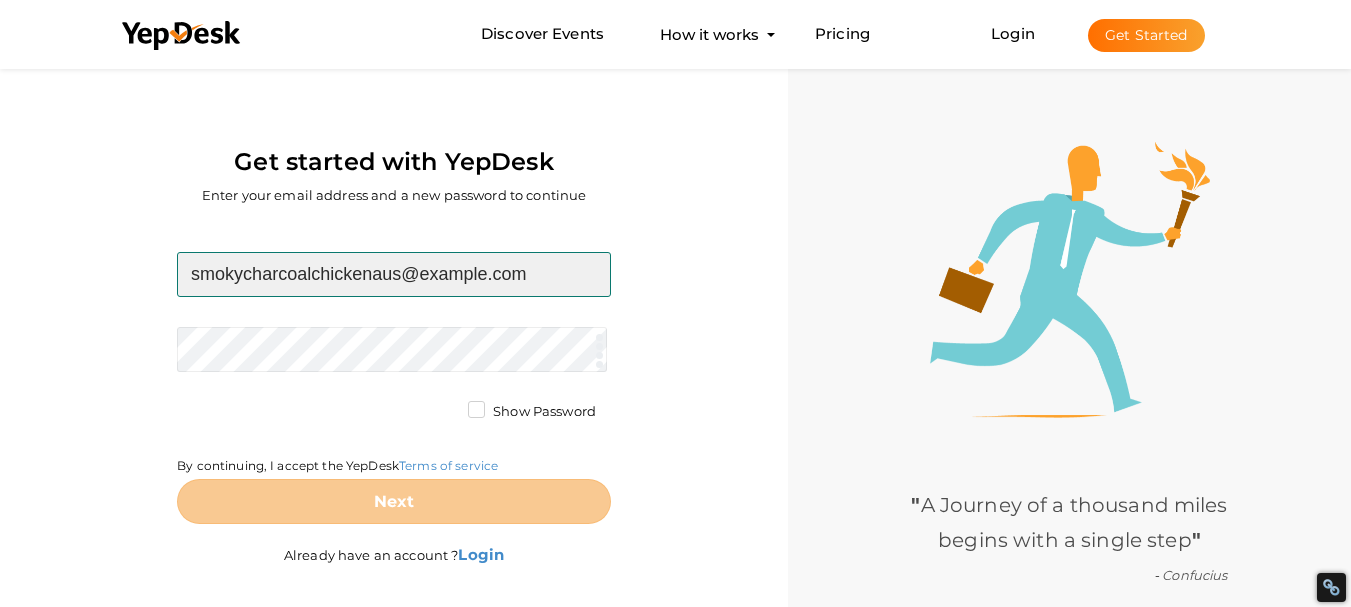 type on "smokycharcoalchickenaus@gmail.com" 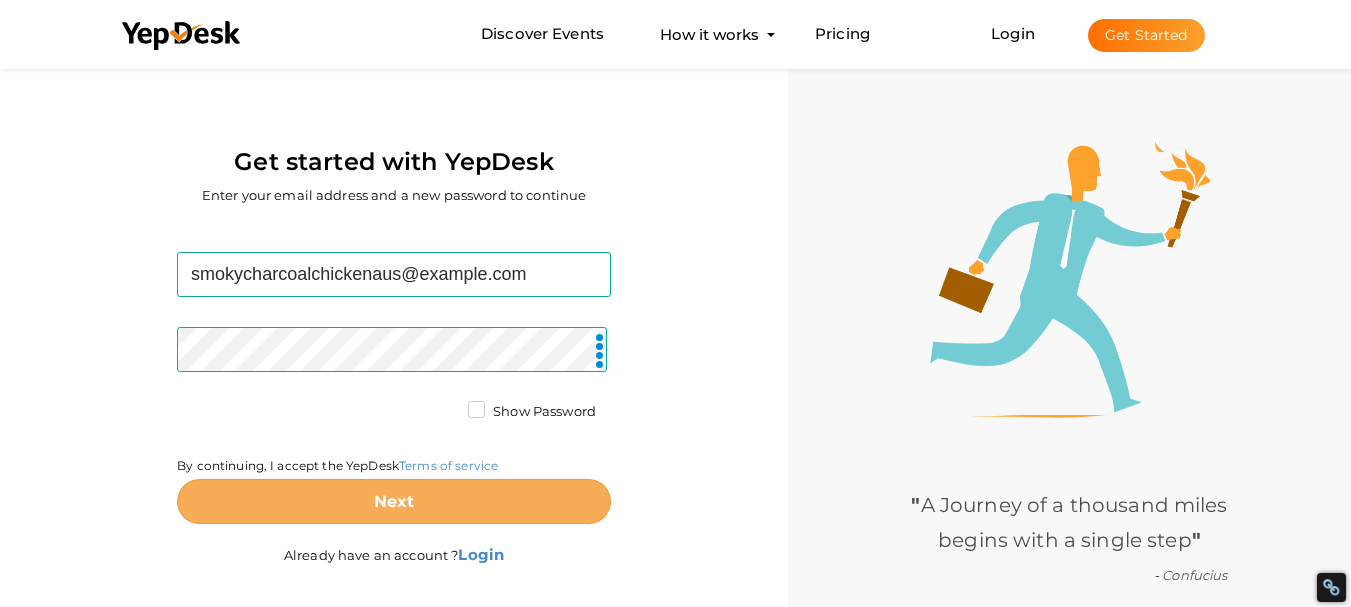click on "Next" at bounding box center [394, 501] 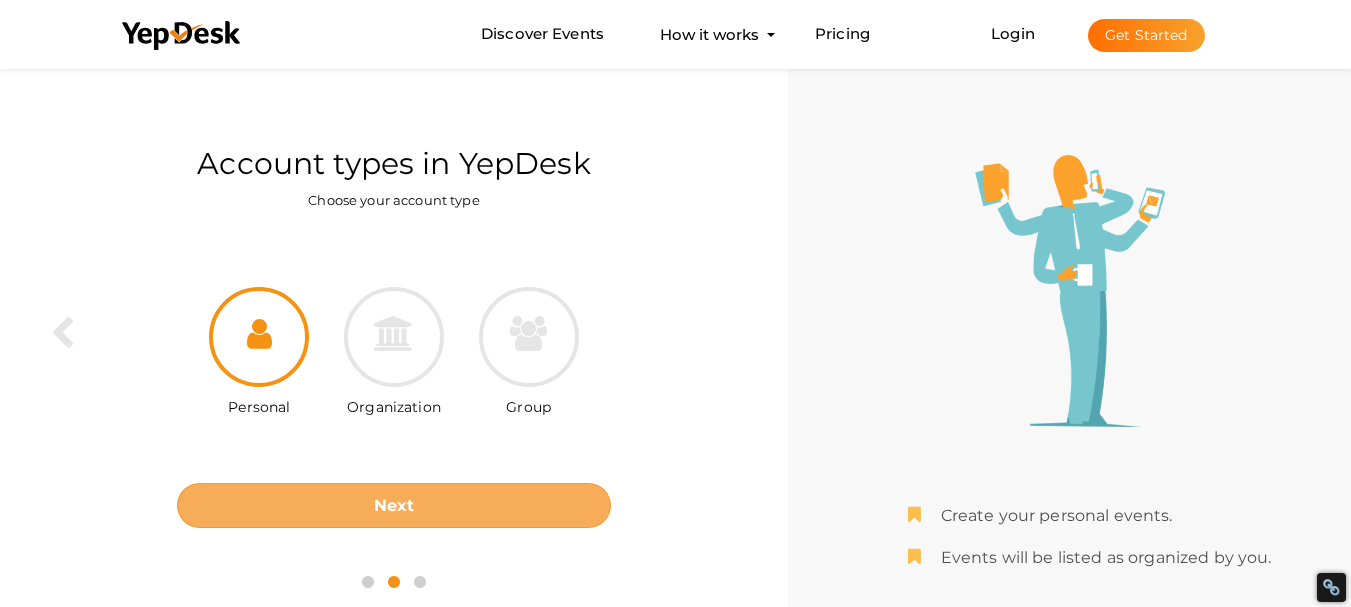 click on "Next" at bounding box center [394, 505] 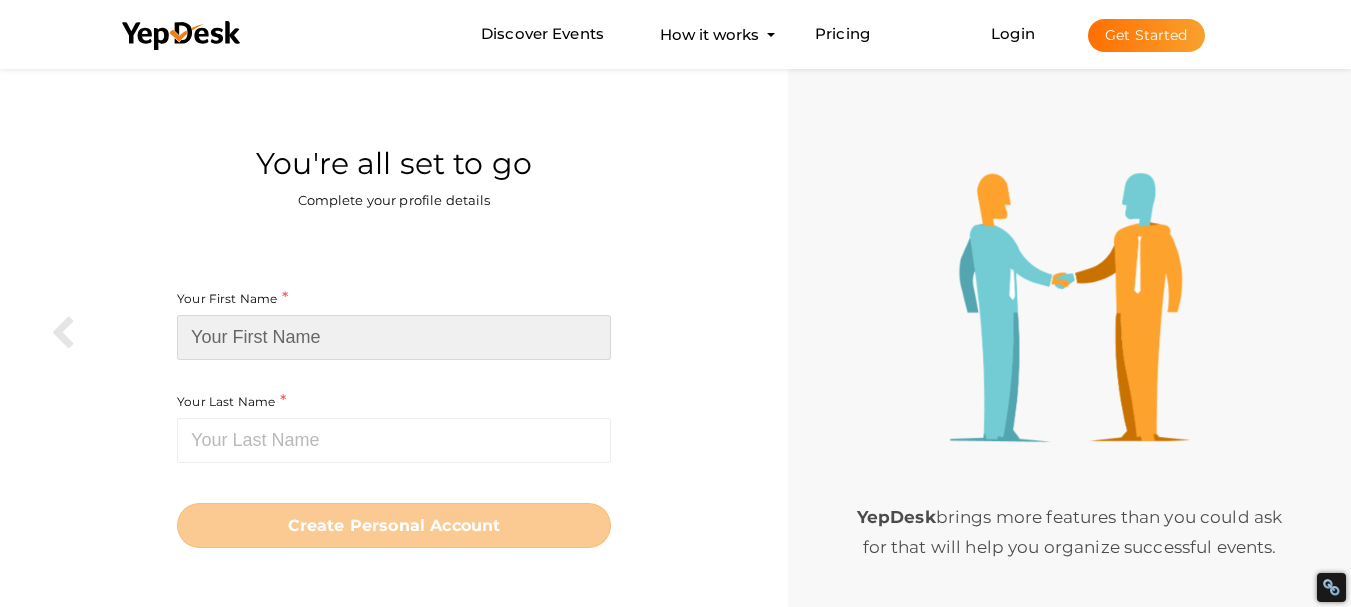 click at bounding box center (394, 337) 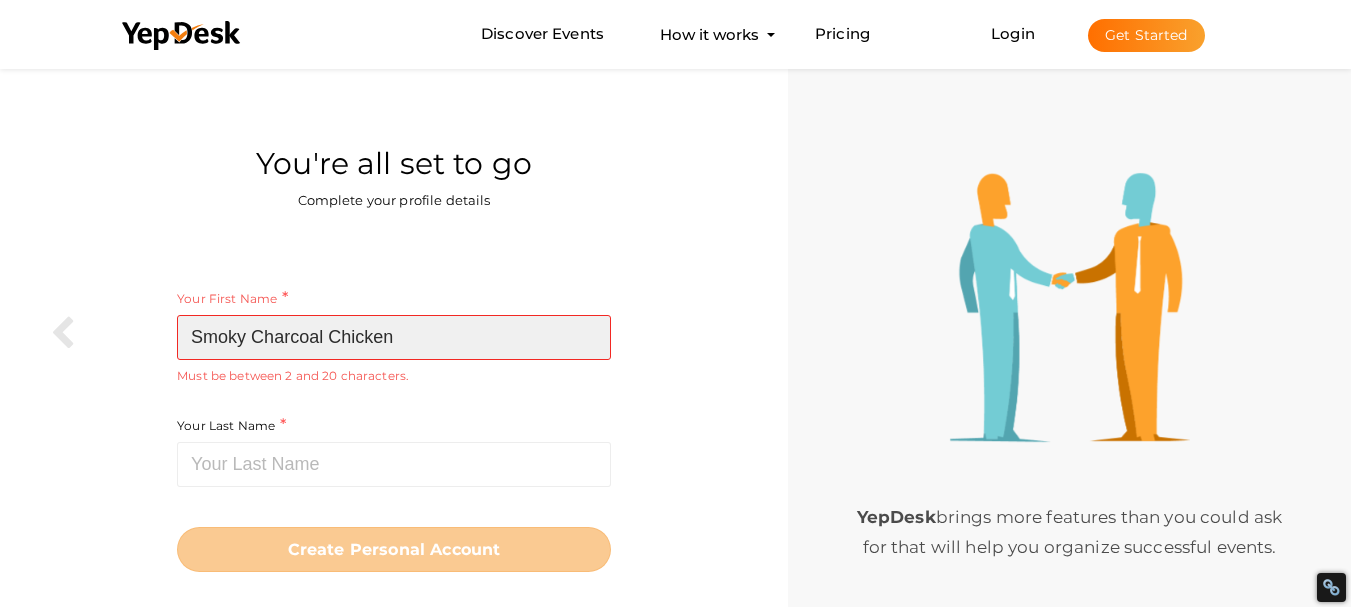 drag, startPoint x: 254, startPoint y: 339, endPoint x: 497, endPoint y: 343, distance: 243.03291 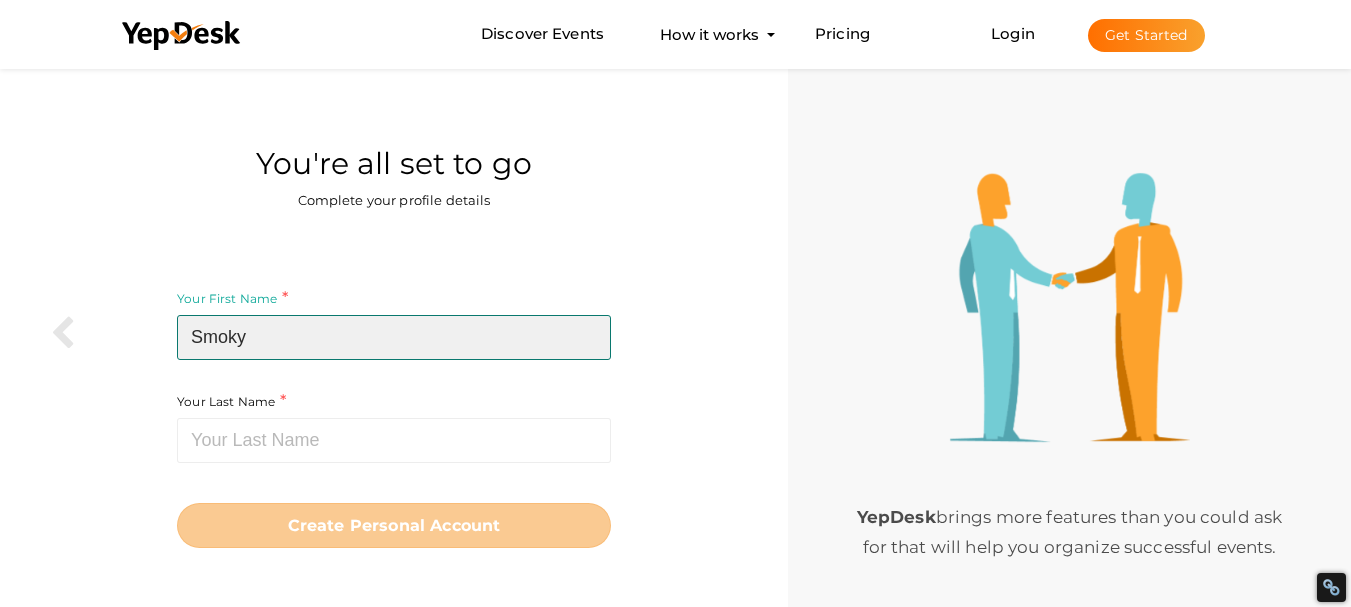 type on "Smoky" 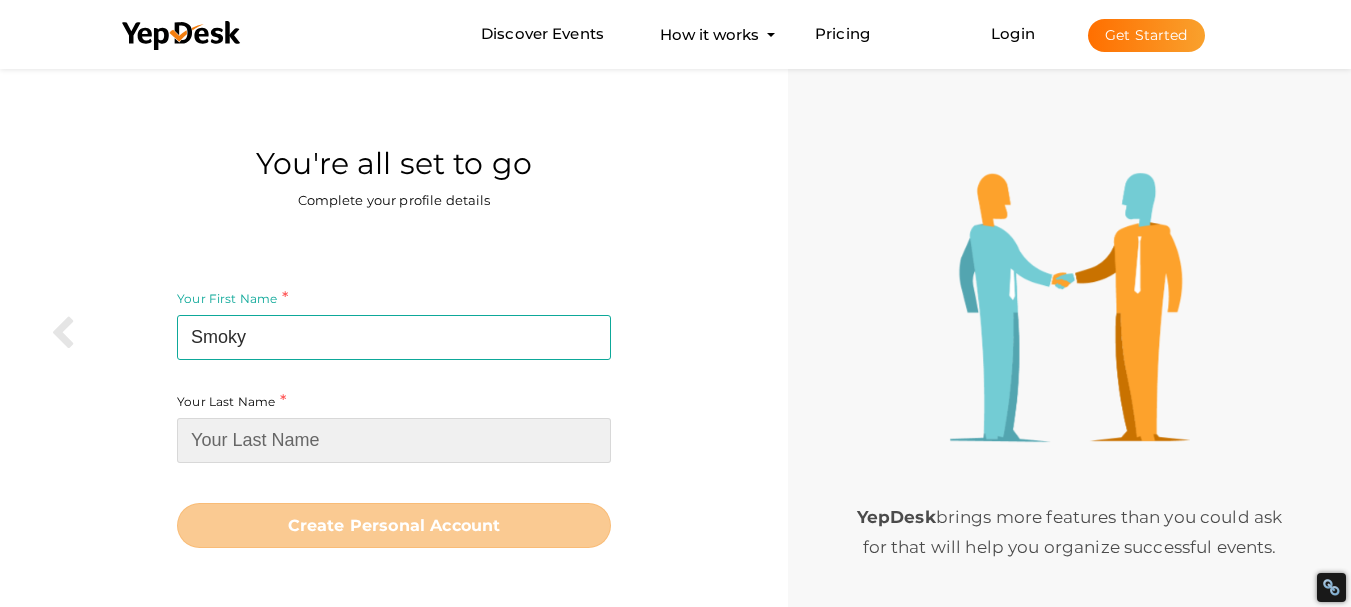 click at bounding box center (394, 440) 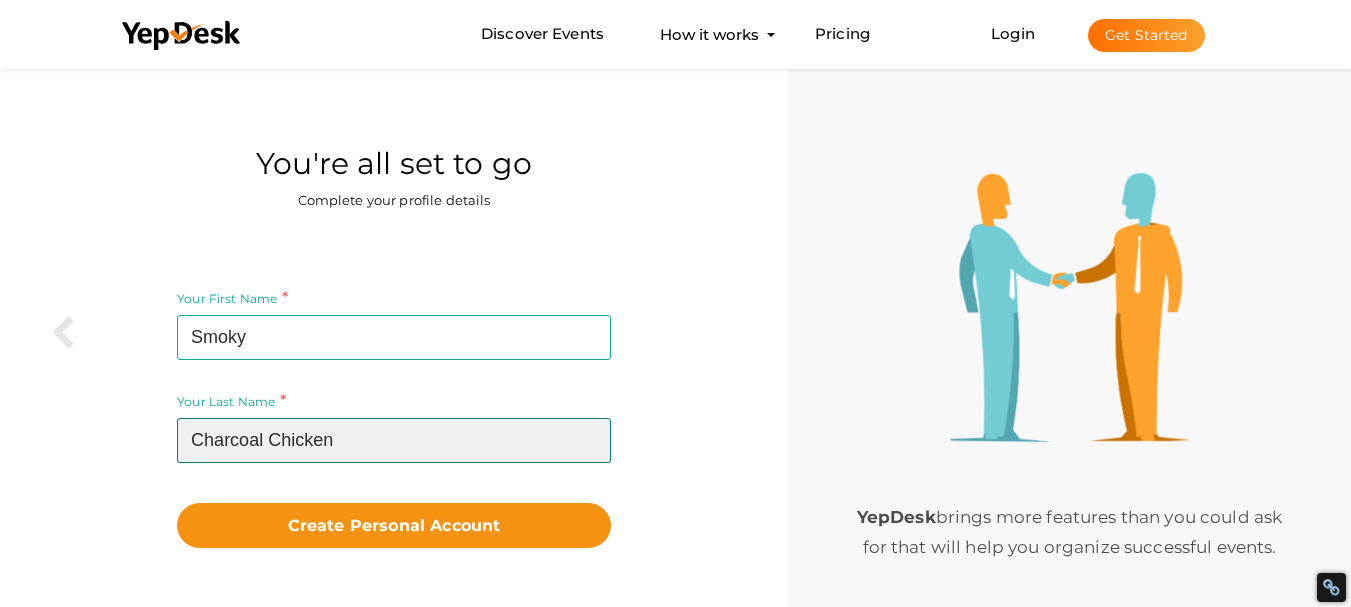 type on "Charcoal Chicken" 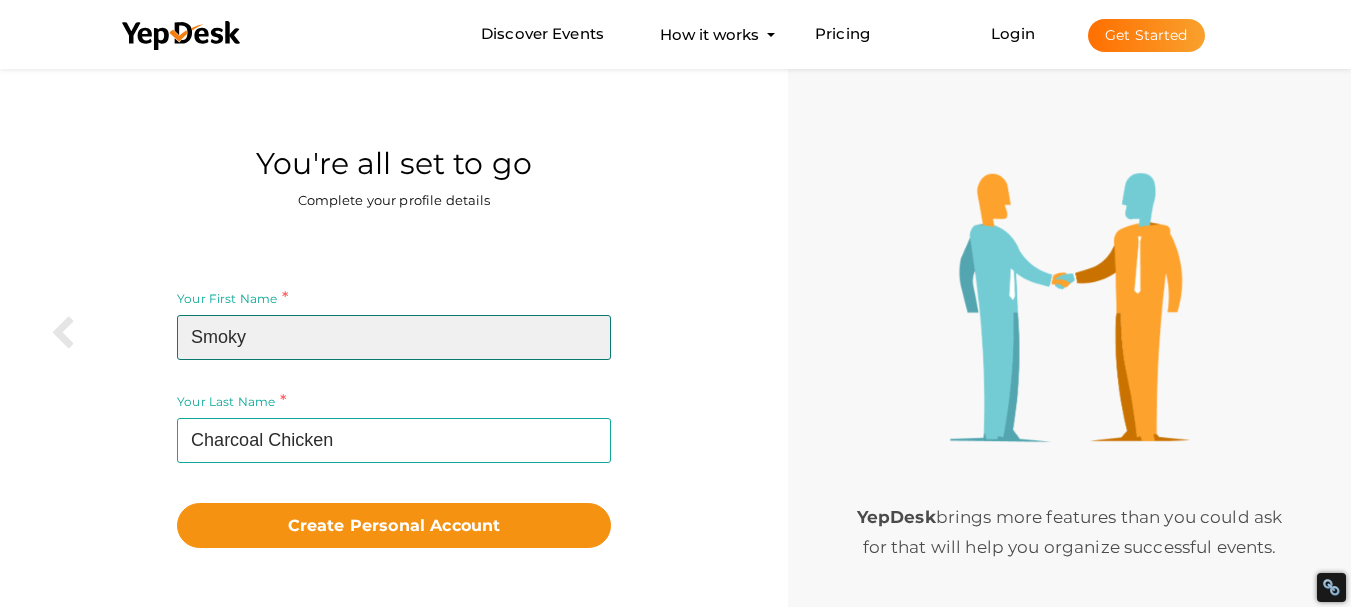 click on "Smoky" at bounding box center (394, 337) 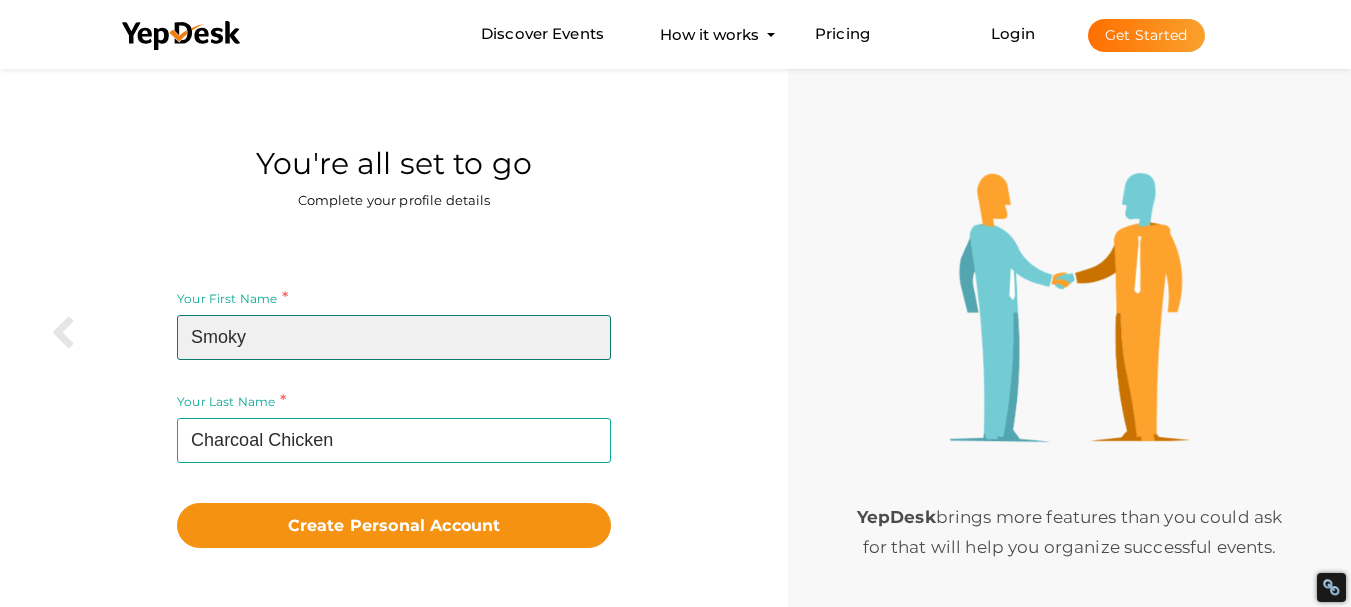 type on "Smoky" 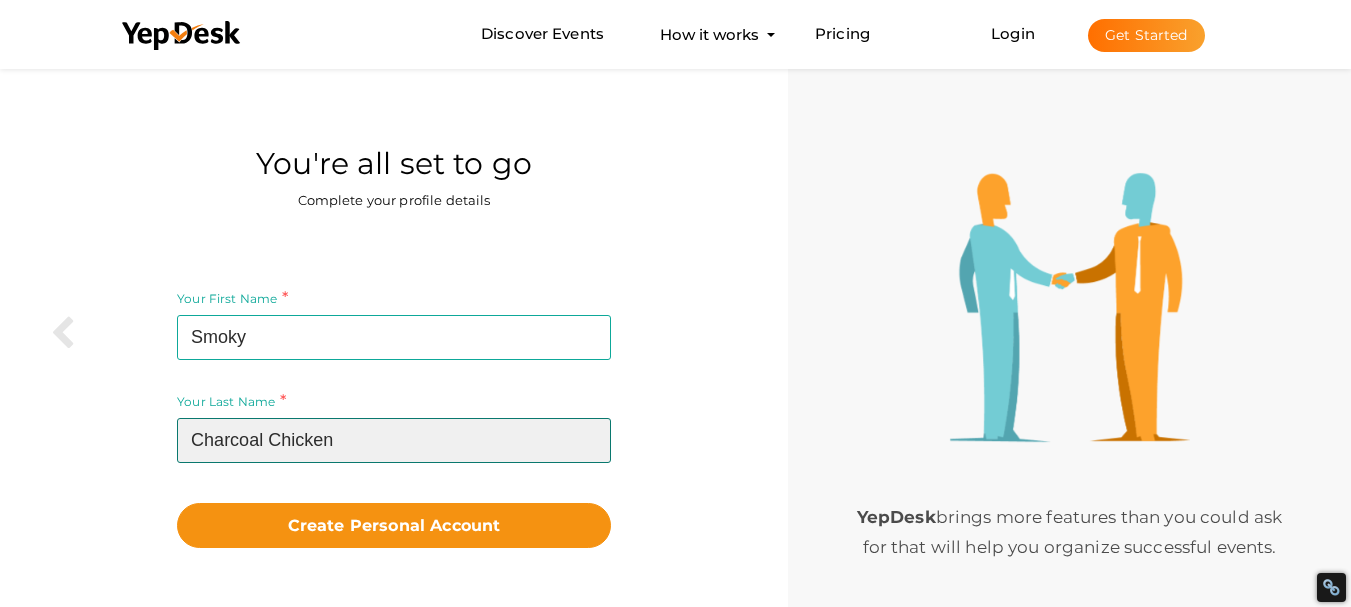 click on "Charcoal Chicken" at bounding box center (394, 440) 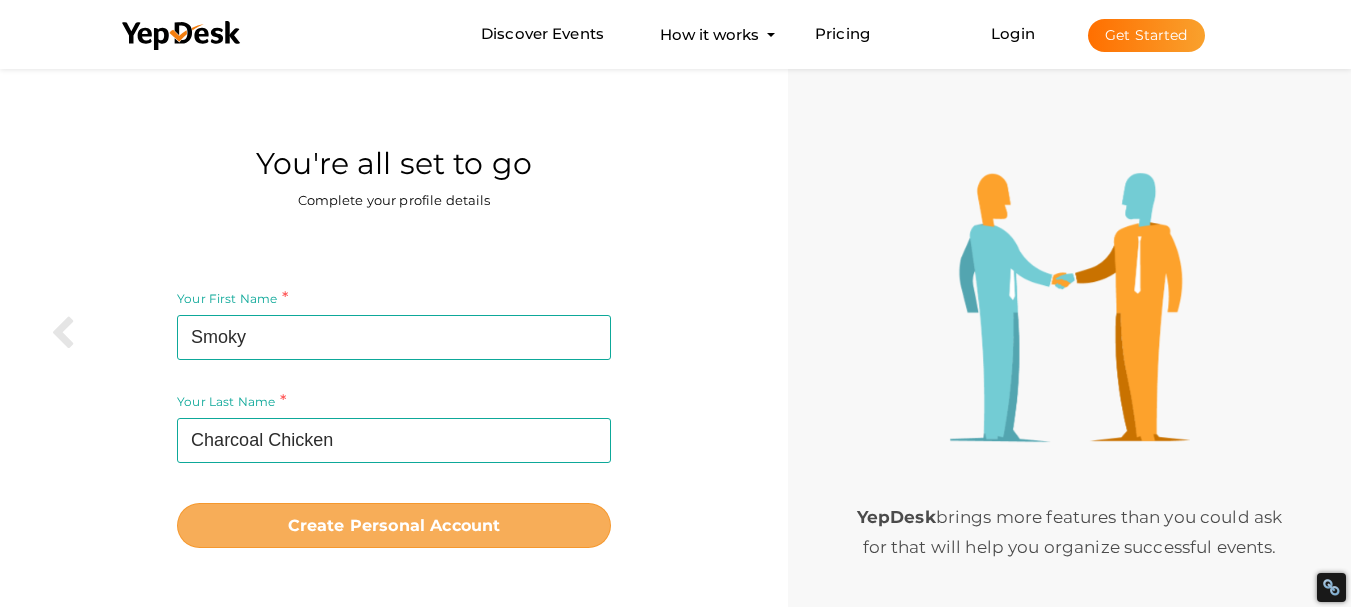 click on "Create
Personal Account" at bounding box center (394, 525) 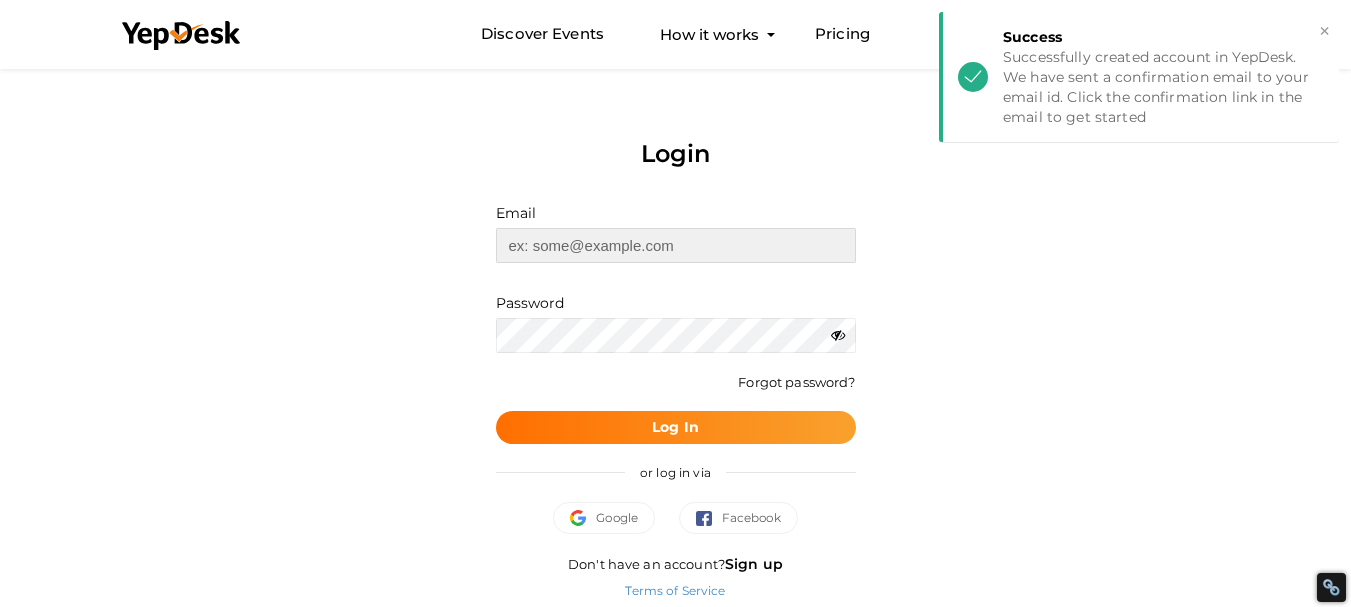 click at bounding box center (676, 245) 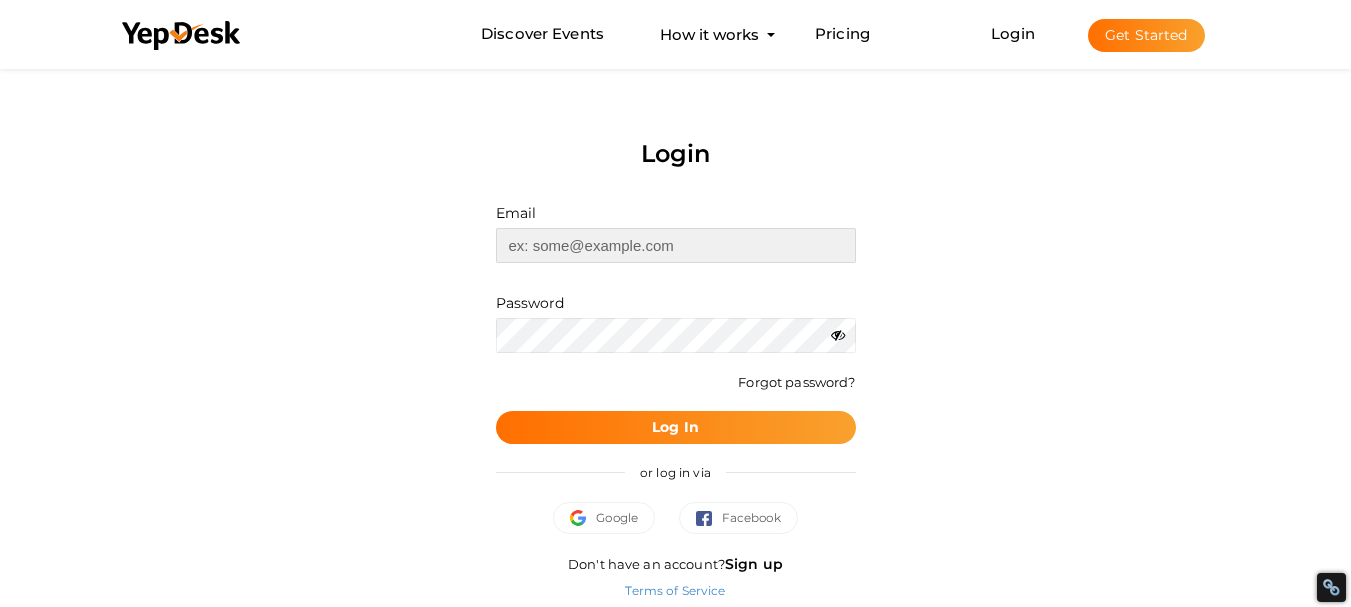 paste on "[EMAIL]" 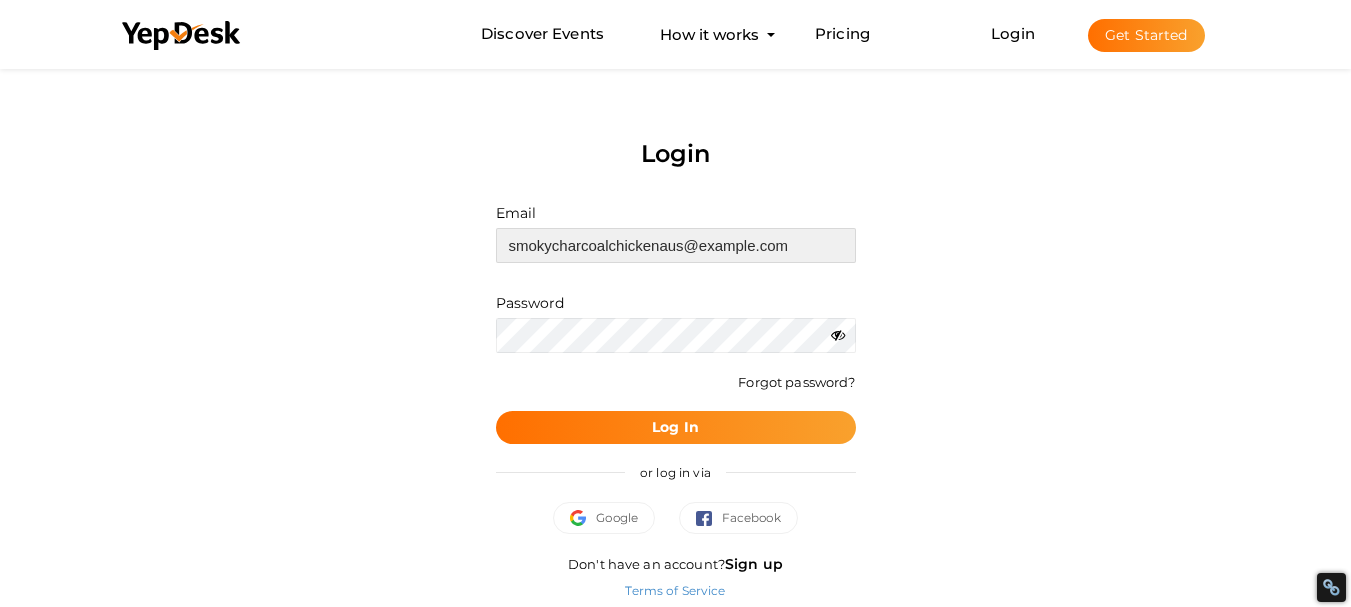 type on "[EMAIL]" 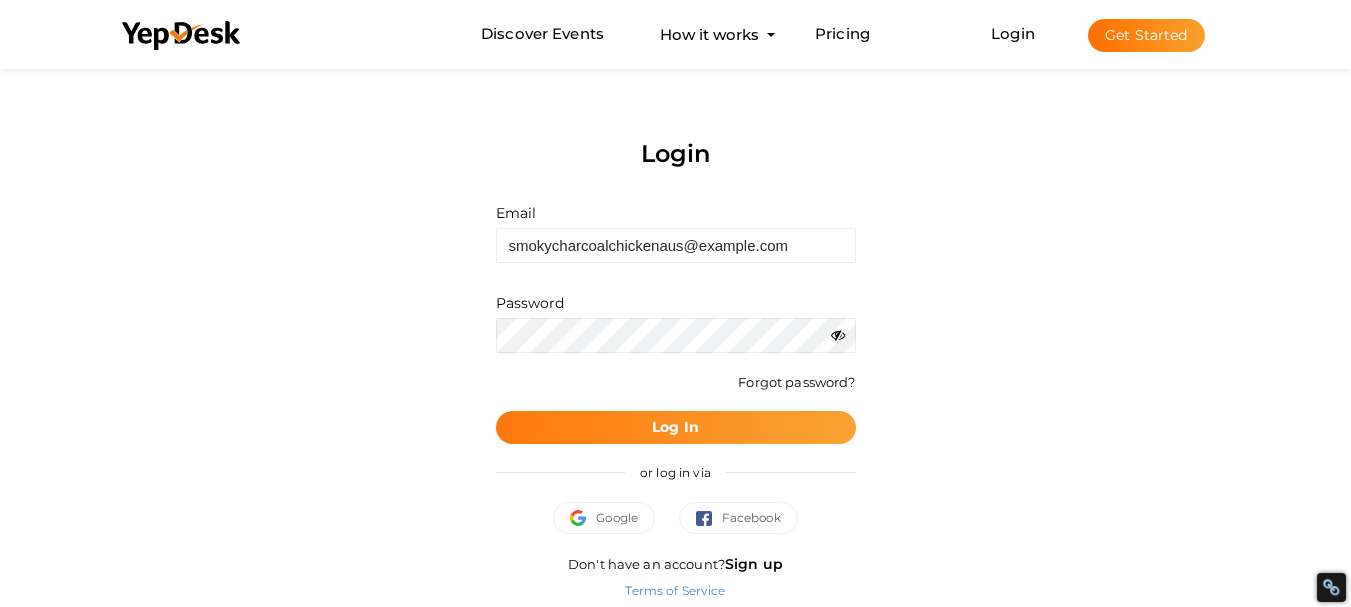 type 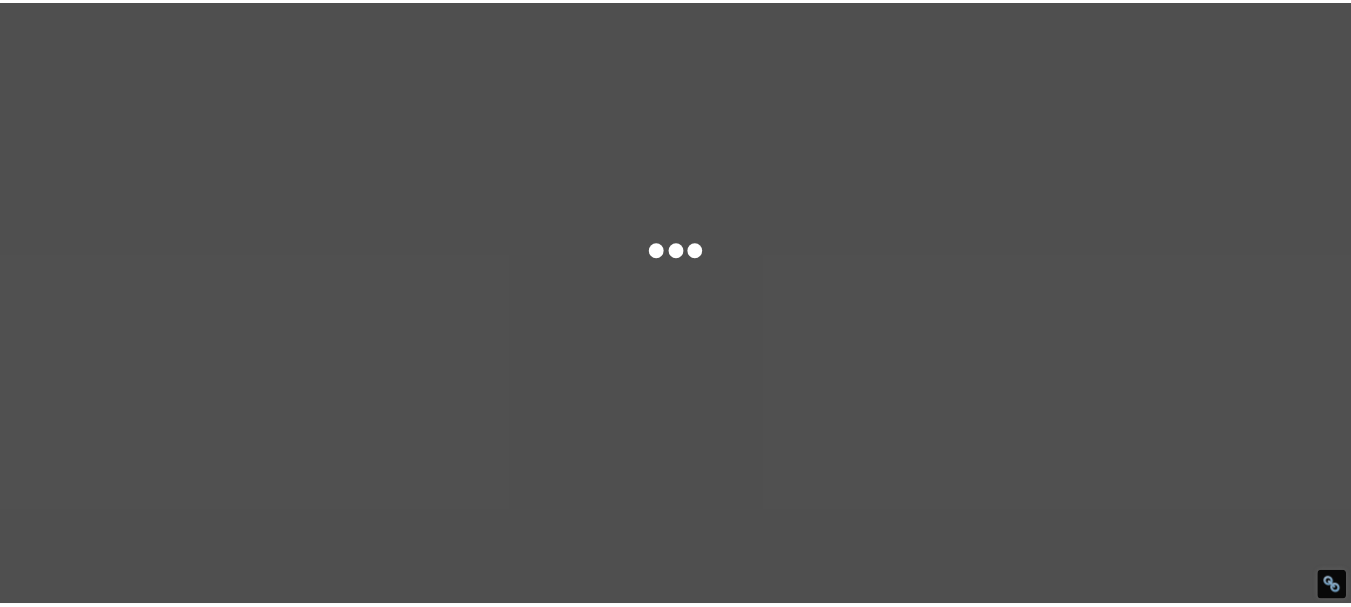 scroll, scrollTop: 0, scrollLeft: 0, axis: both 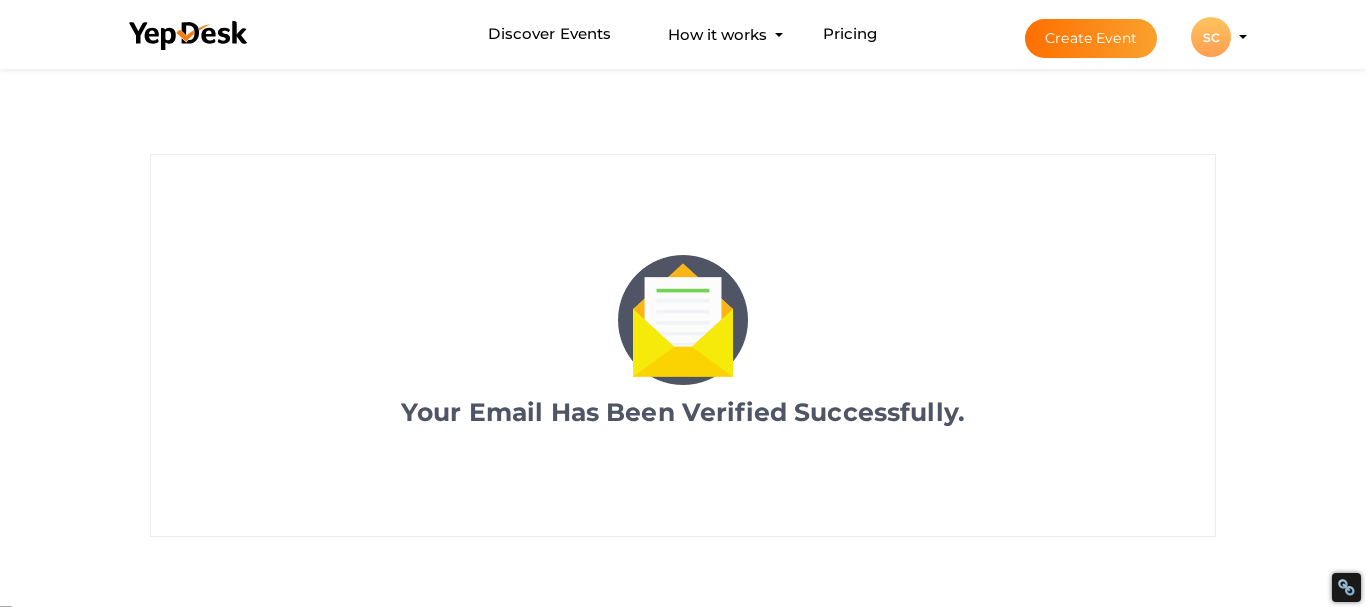 click on "SC" at bounding box center (1211, 37) 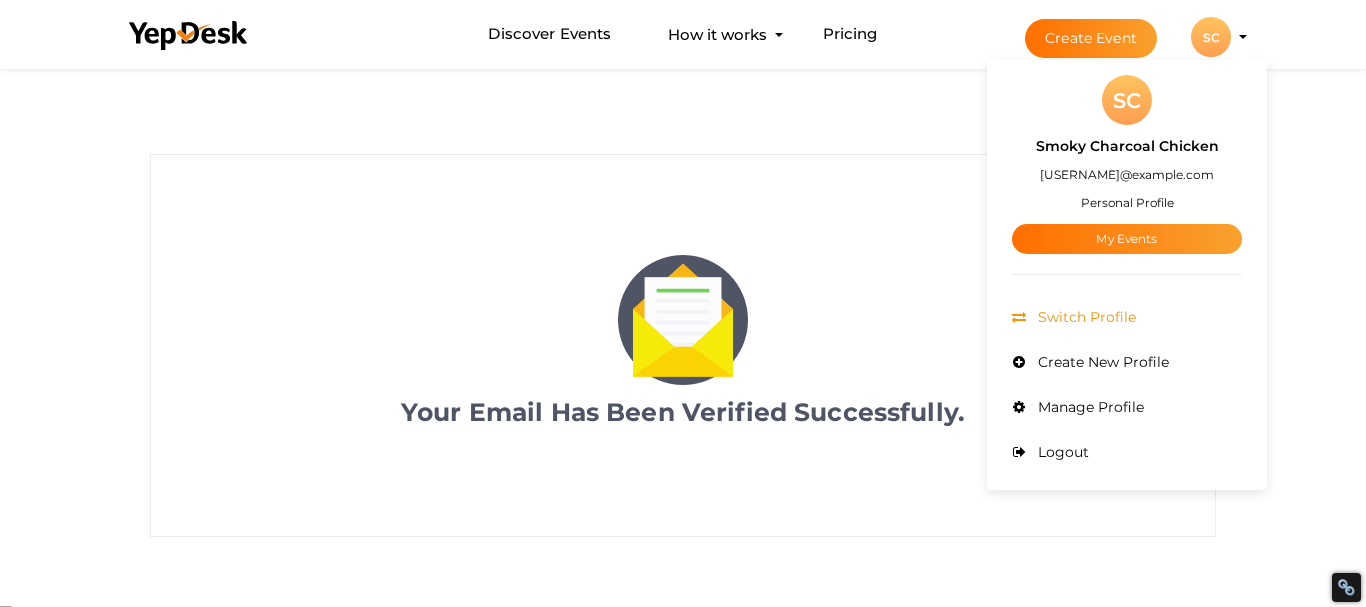 click on "Switch Profile" at bounding box center [1084, 317] 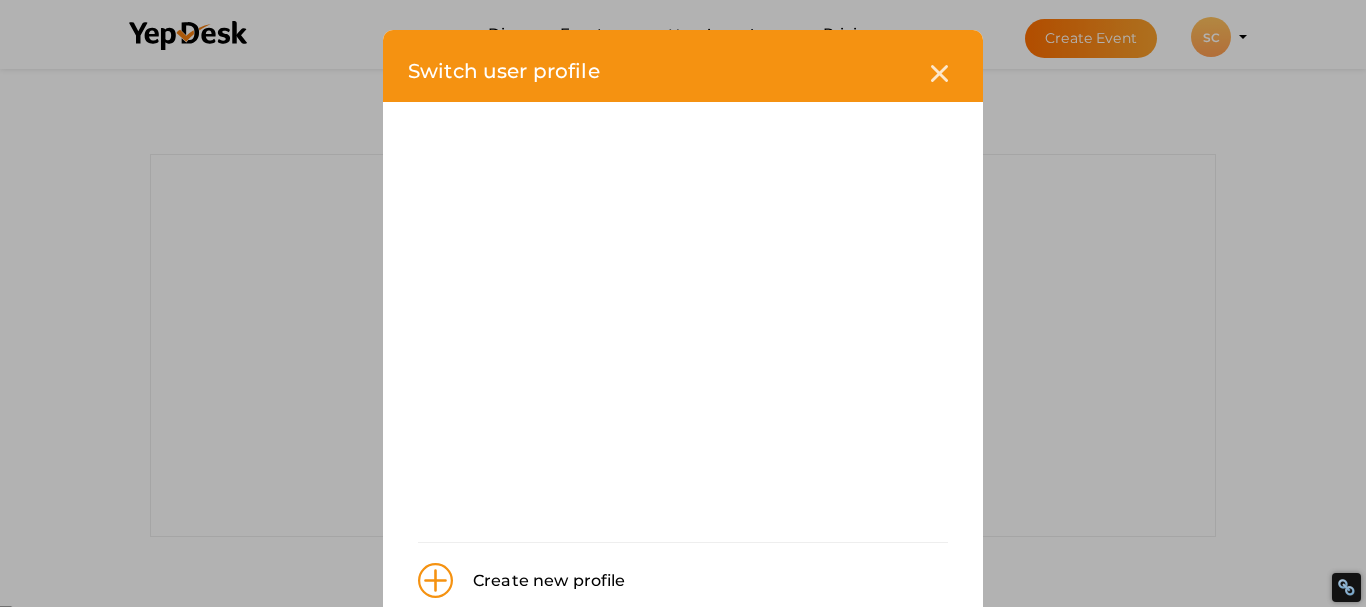 scroll, scrollTop: 46, scrollLeft: 0, axis: vertical 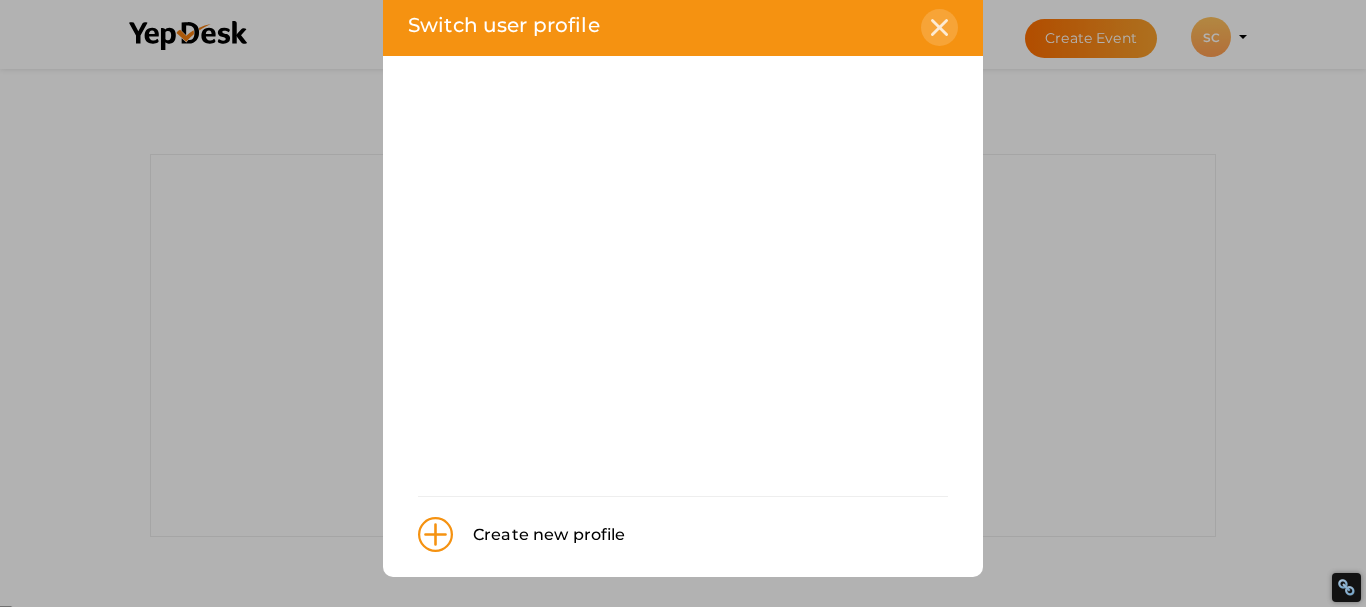 click at bounding box center (939, 27) 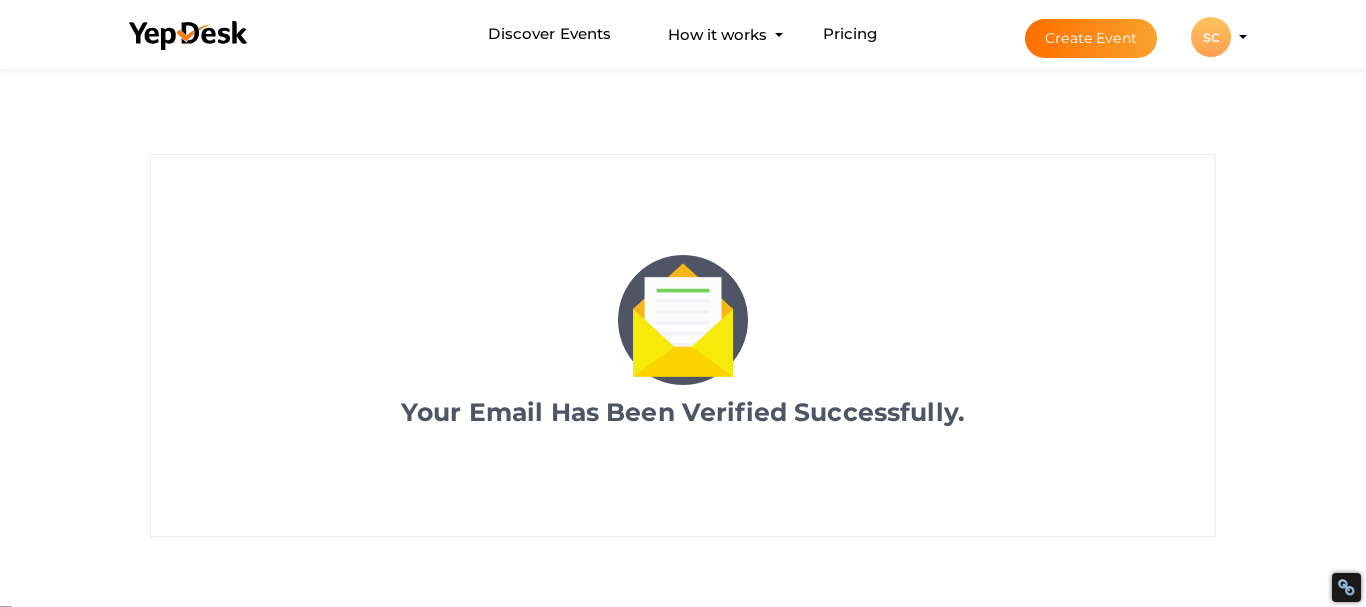 click on "SC" at bounding box center [1211, 37] 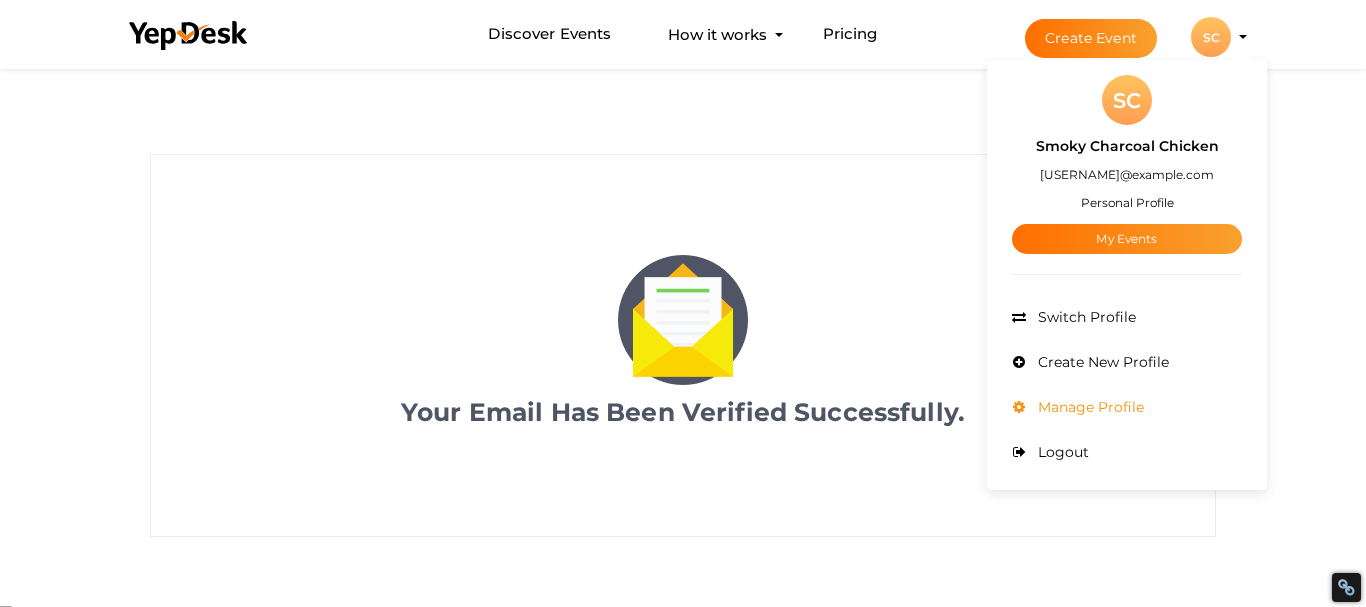click on "Manage Profile" at bounding box center [1127, 407] 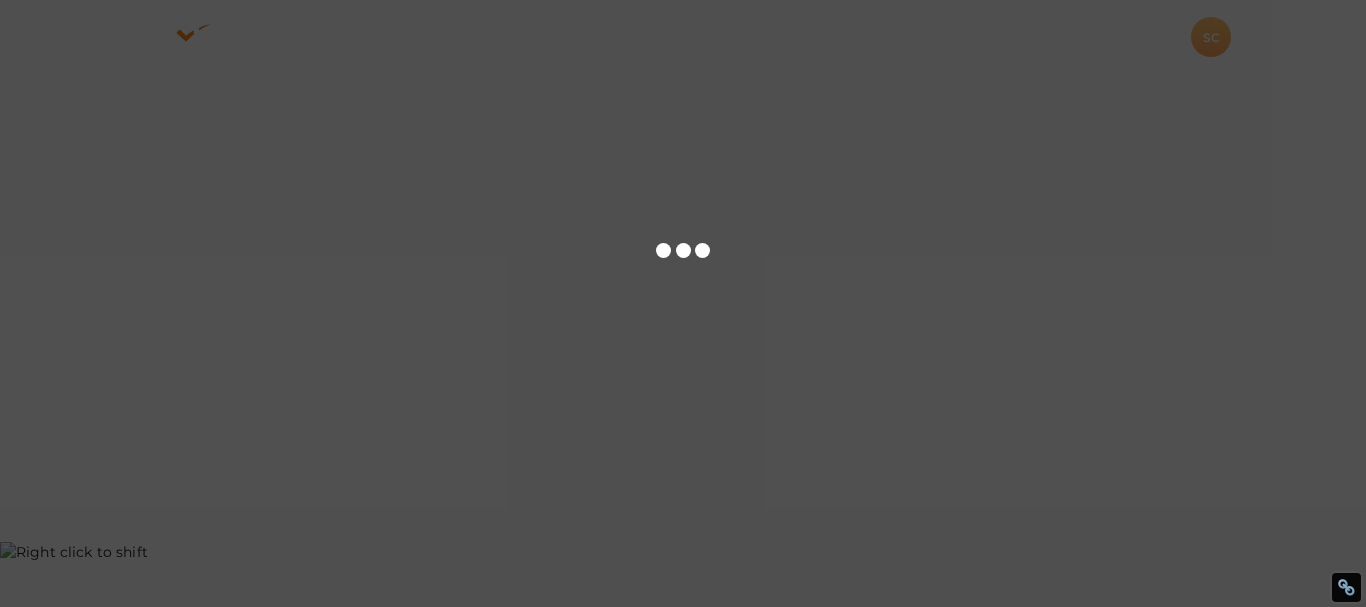 scroll, scrollTop: 0, scrollLeft: 0, axis: both 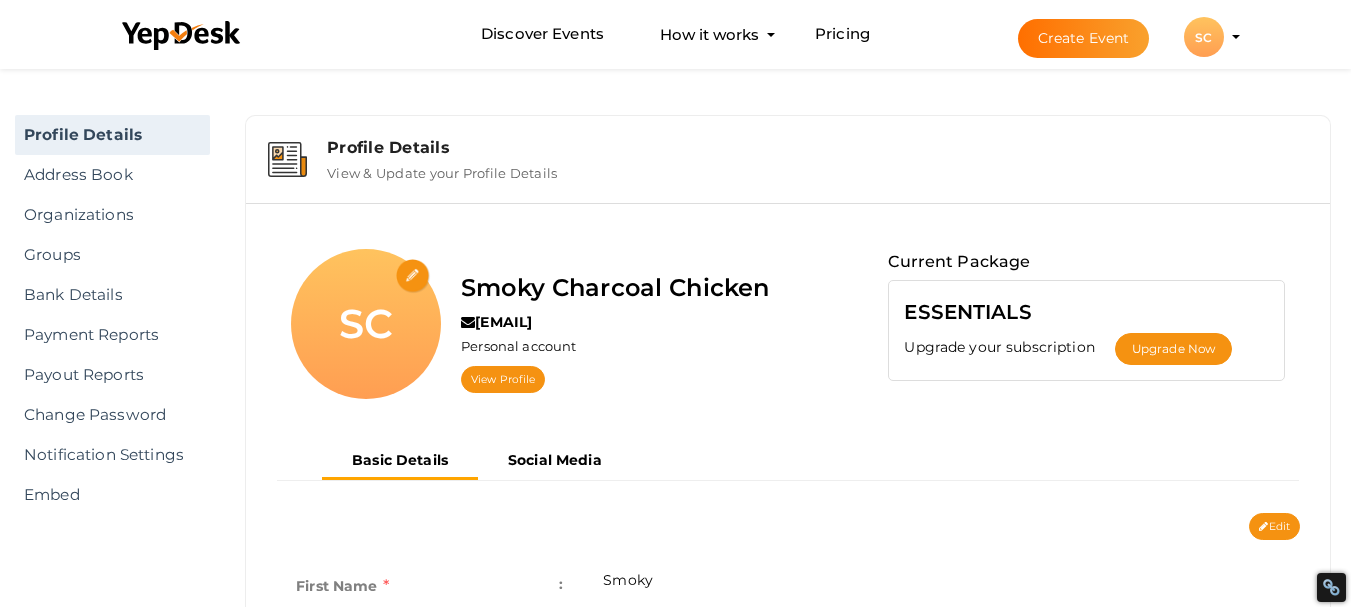 click at bounding box center (413, 276) 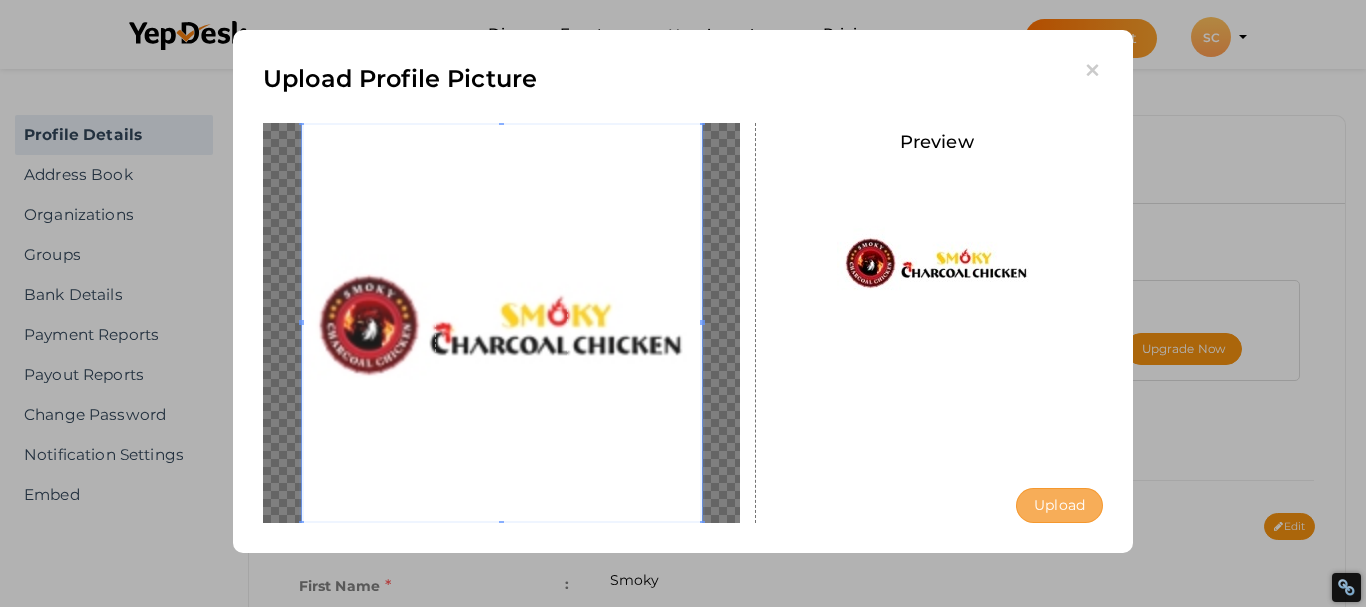 click on "Upload" at bounding box center (1059, 505) 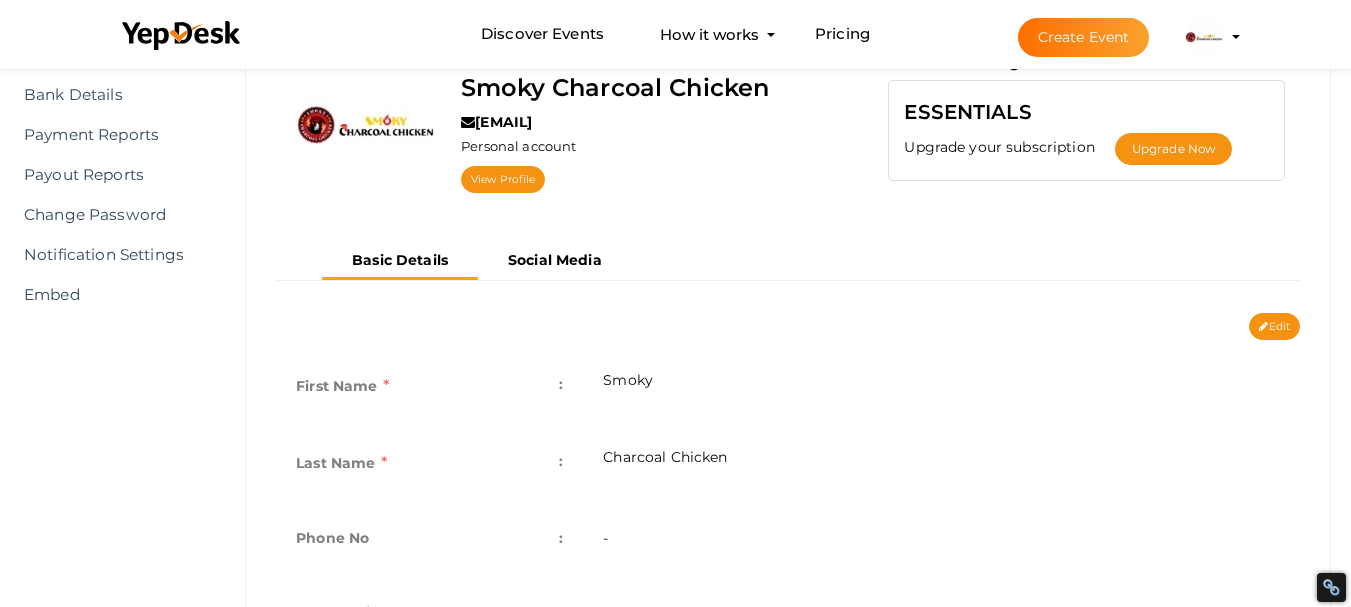 scroll, scrollTop: 500, scrollLeft: 0, axis: vertical 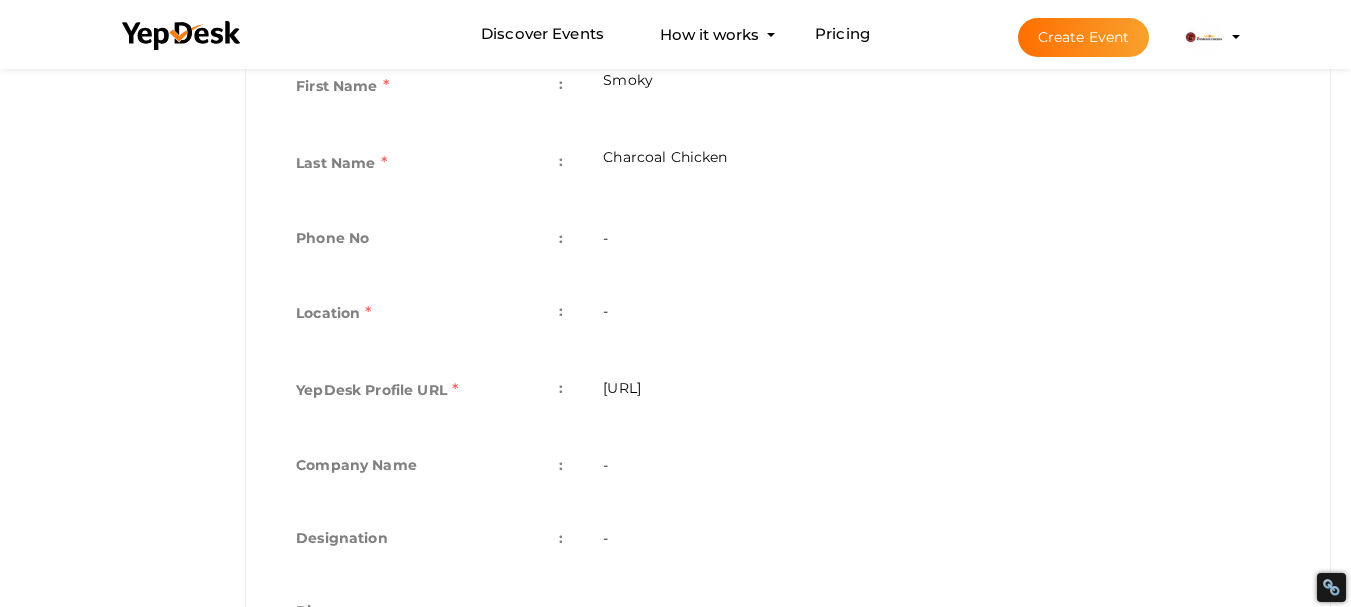 click on "-" at bounding box center (941, 240) 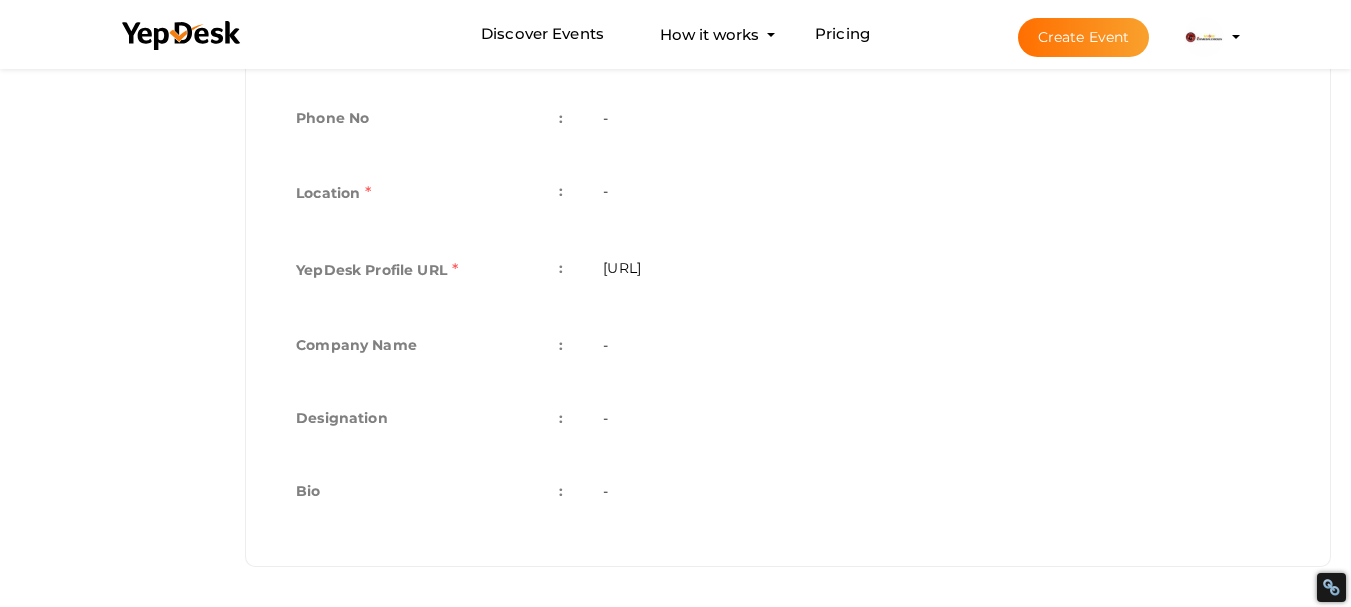 drag, startPoint x: 607, startPoint y: 497, endPoint x: 580, endPoint y: 498, distance: 27.018513 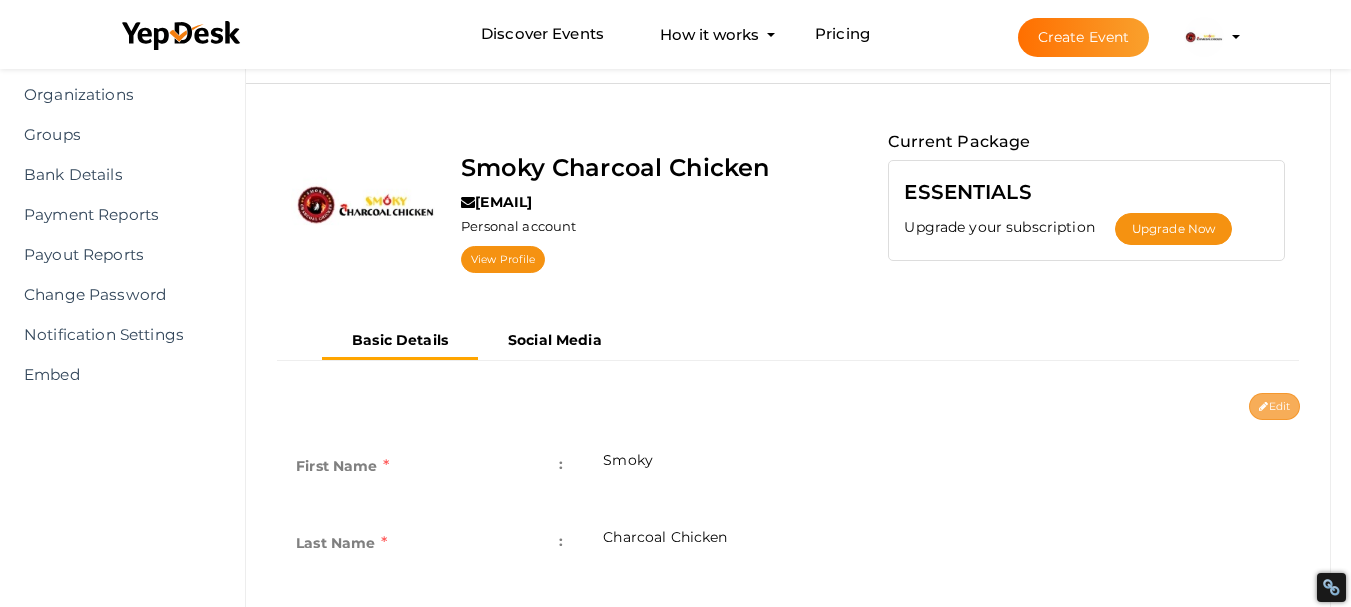 click on "Edit" at bounding box center [1274, 406] 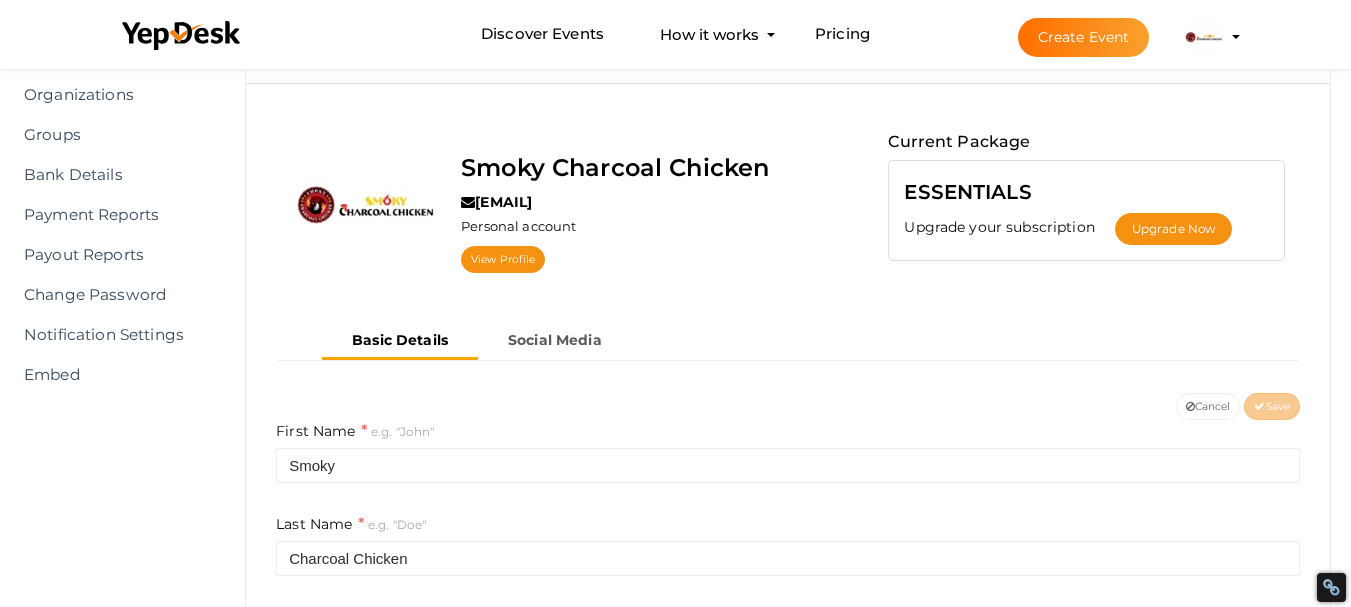 scroll, scrollTop: 520, scrollLeft: 0, axis: vertical 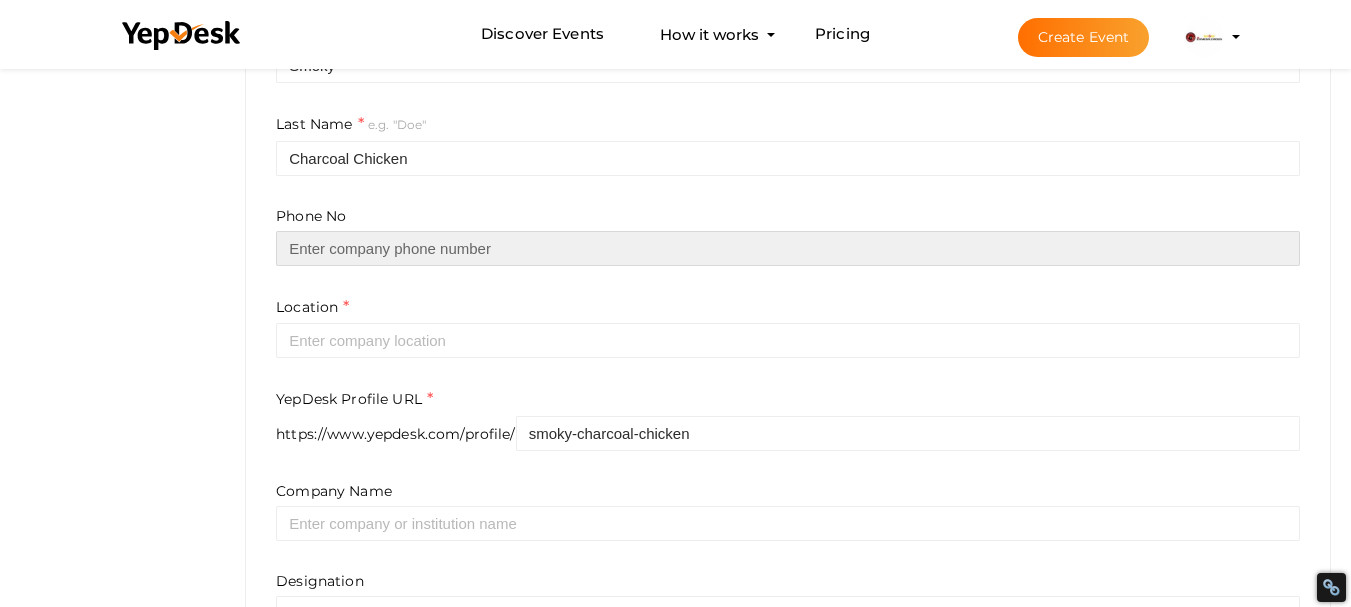 click at bounding box center (788, 248) 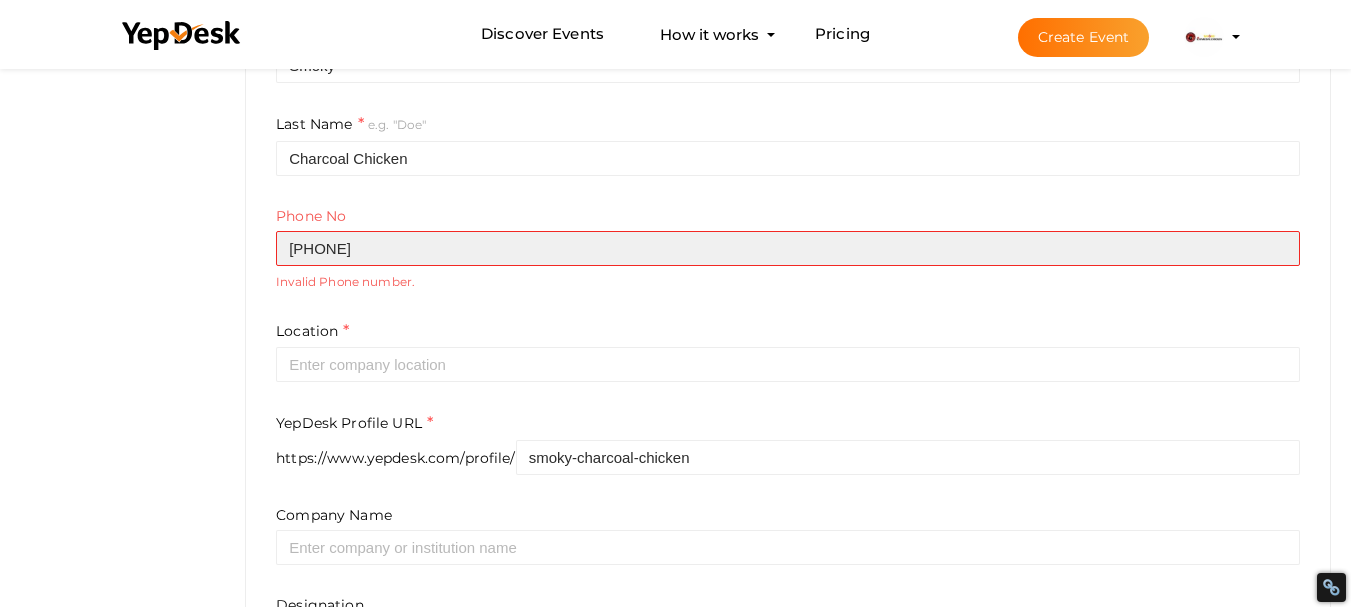 click on "[PHONE]" at bounding box center [788, 248] 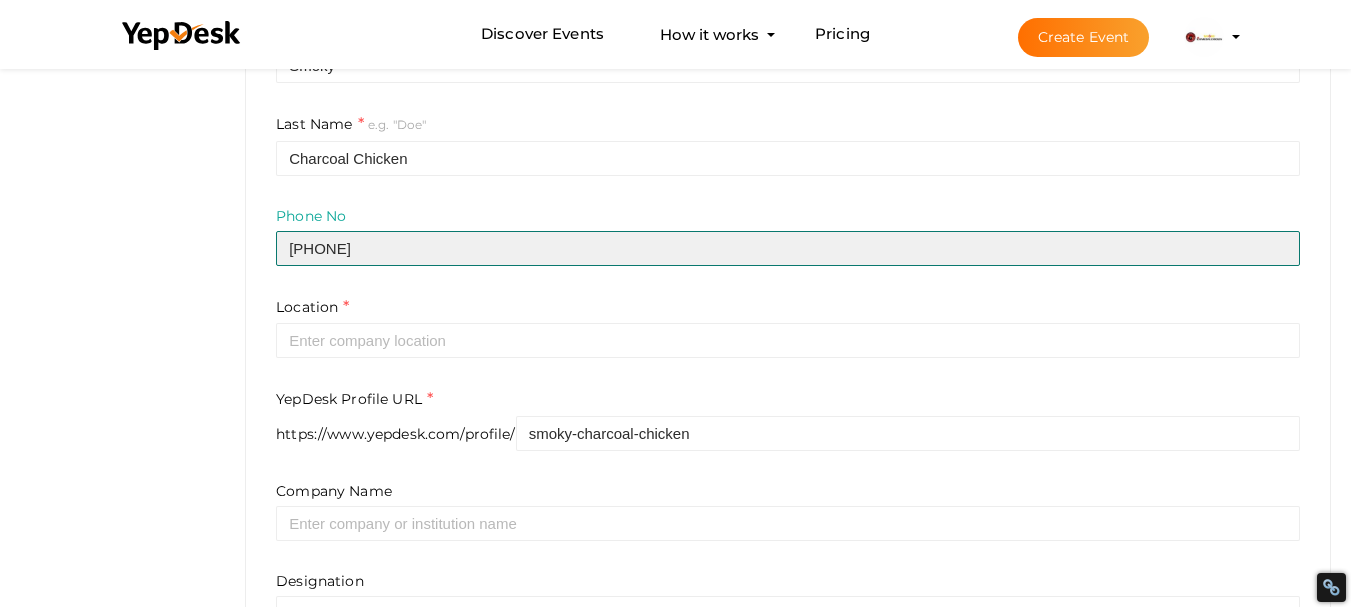 click on "[PHONE]" at bounding box center [788, 248] 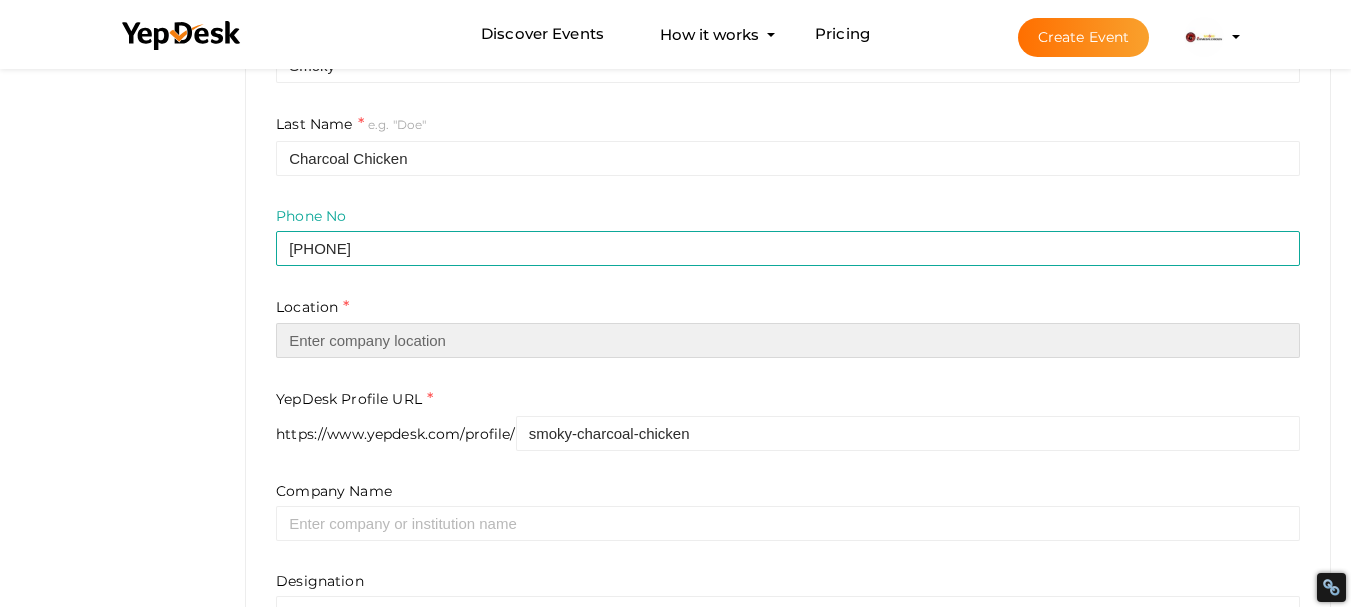 click at bounding box center [788, 340] 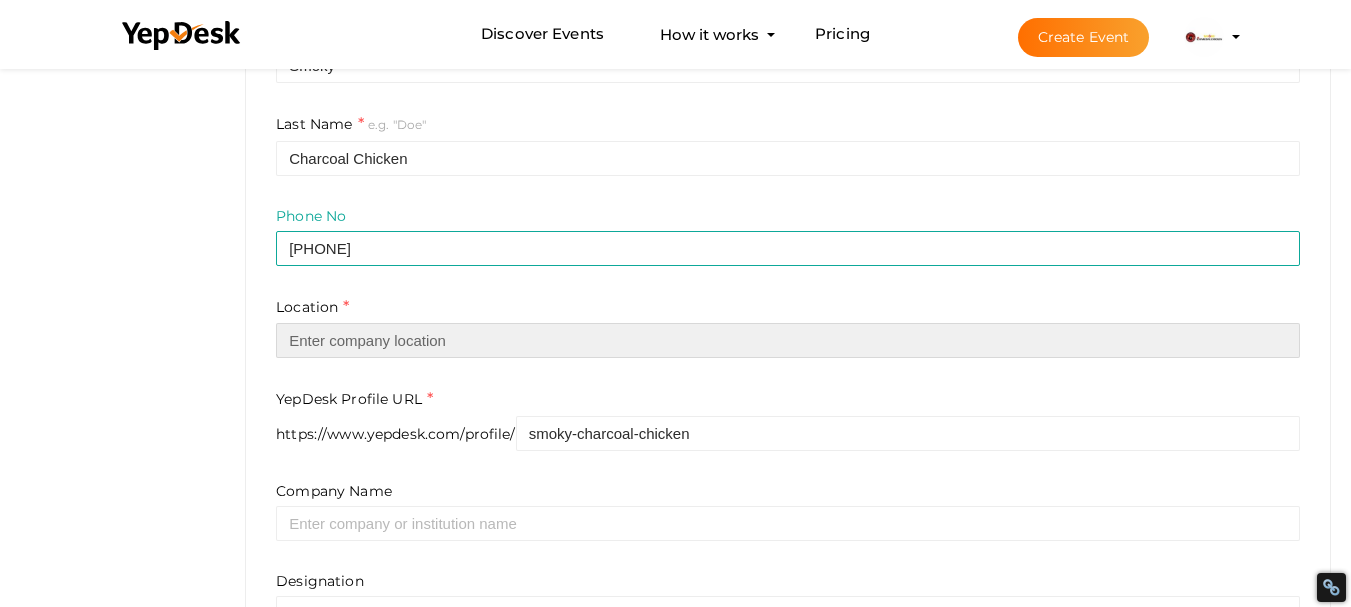 paste on "Next to Department of Transport, [NUMBER] [STREET], [CITY], [STATE] [POSTAL_CODE], [COUNTRY]" 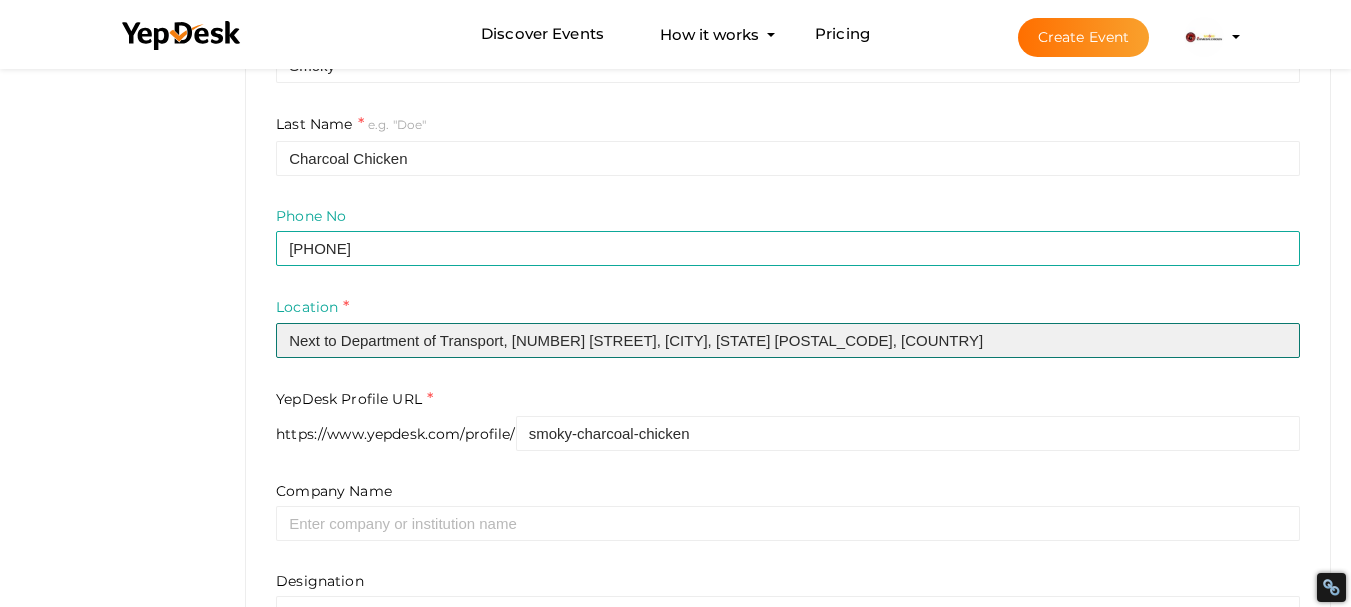 scroll, scrollTop: 720, scrollLeft: 0, axis: vertical 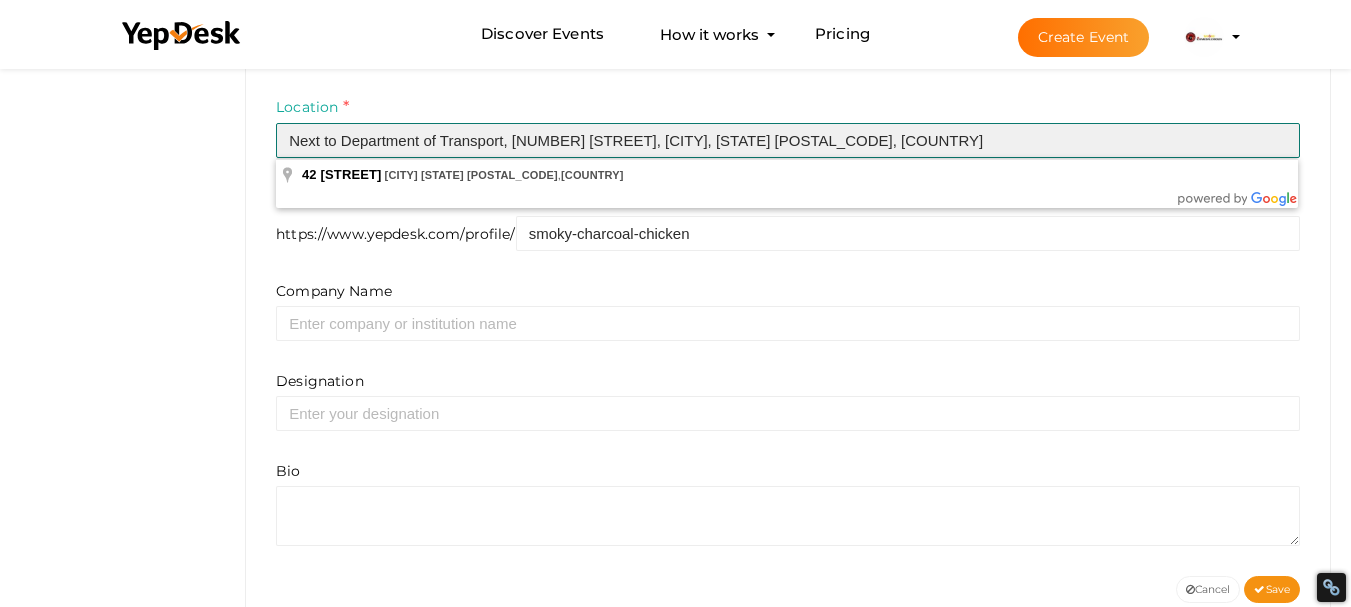 type on "Next to Department of Transport, [NUMBER] [STREET], [CITY], [STATE] [POSTAL_CODE], [COUNTRY]" 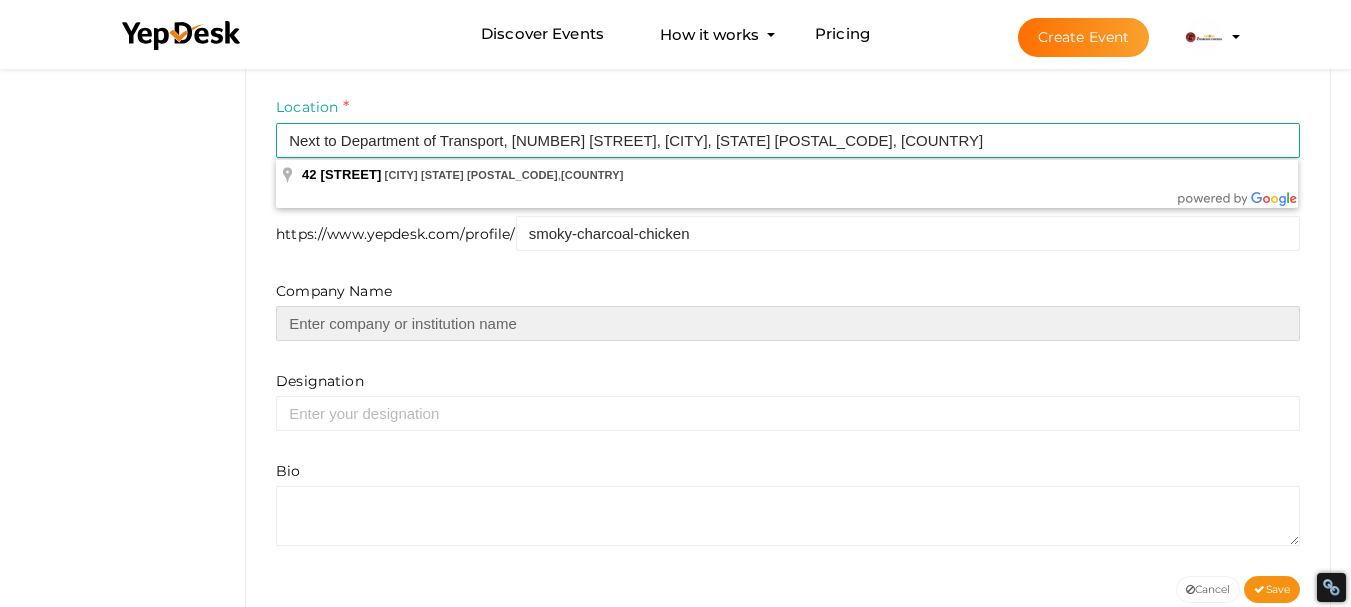 click at bounding box center (788, 323) 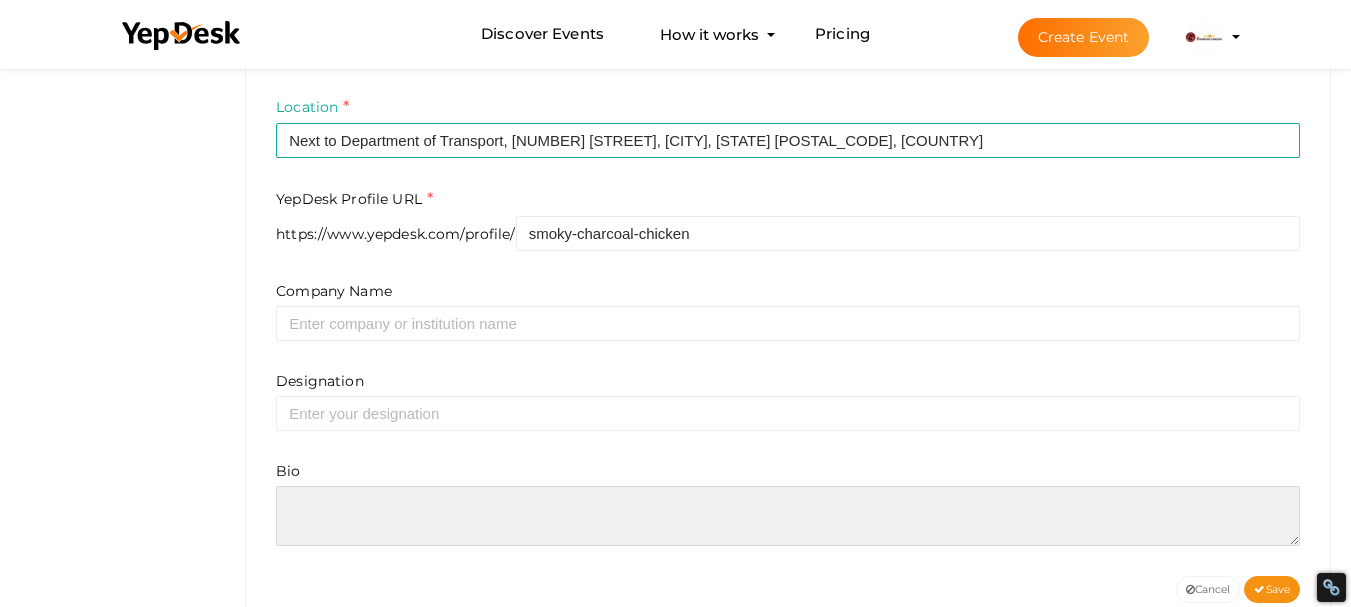 click at bounding box center (788, 516) 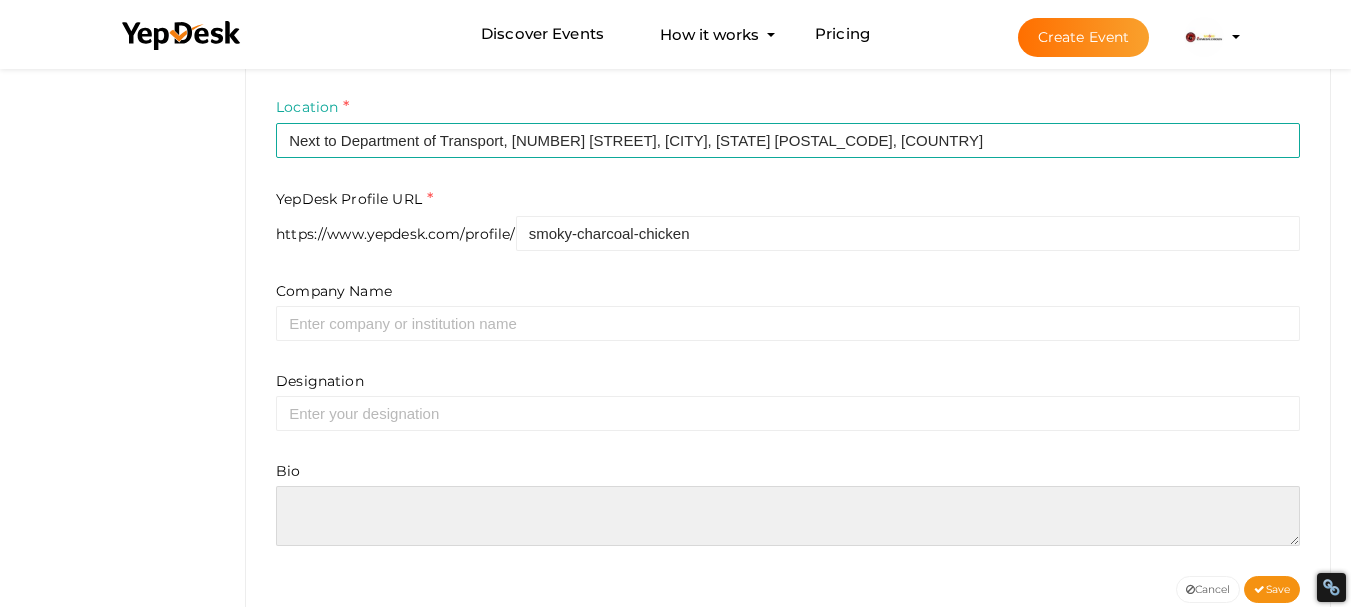 paste on "Having an urge for big flavour and juicy meat? Whether you're planning a laid-back weekend BBQ or a filling dinner, it’s time to satisfy those cravings with the finest Kebab in [CITY], flavour-packed burgers, and the option to buy kebab meat online for ultimate convenience. Whether it is smoky grilled barbecue lamb ribs, or perfectly marinated chicken, or ready to cook meat boxes, everything is meat lover heaven. They are best suited to family celebrations, informal gatherings or even when a person just wants to treat himself or herself. Freshness, quality and taste right there together, what are you waiting for? Plunge into meaty mouthfuls, the best that [CITY] has to offer- get your order and take the grill home!" 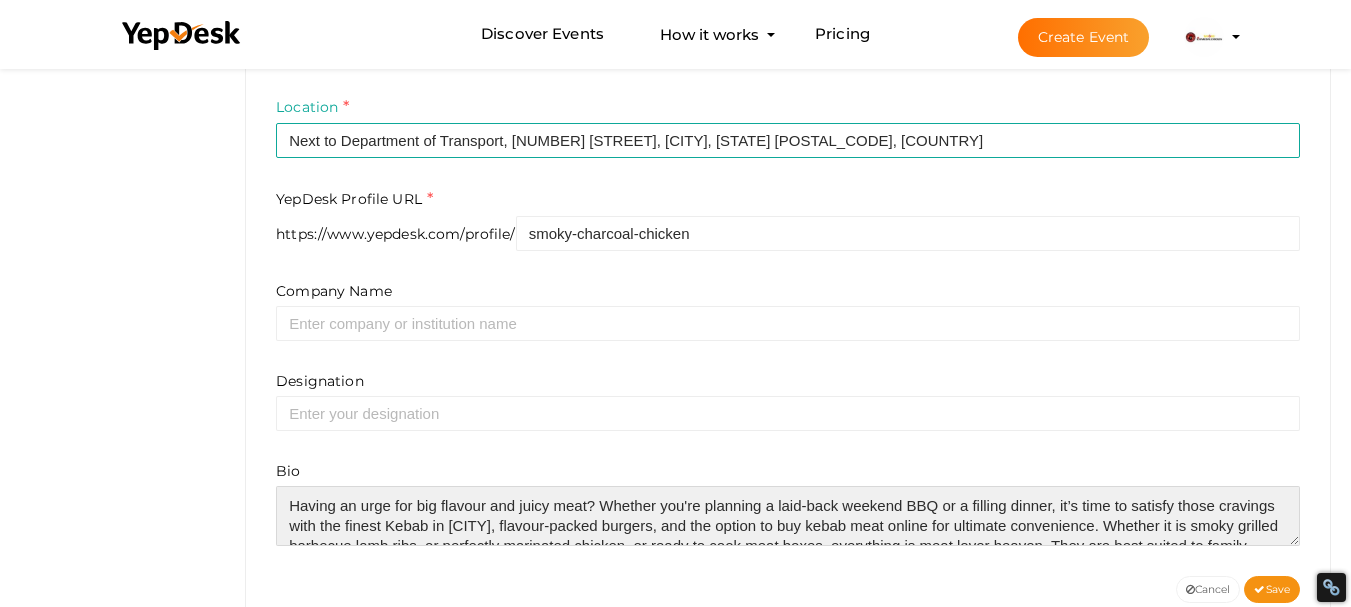 scroll, scrollTop: 70, scrollLeft: 0, axis: vertical 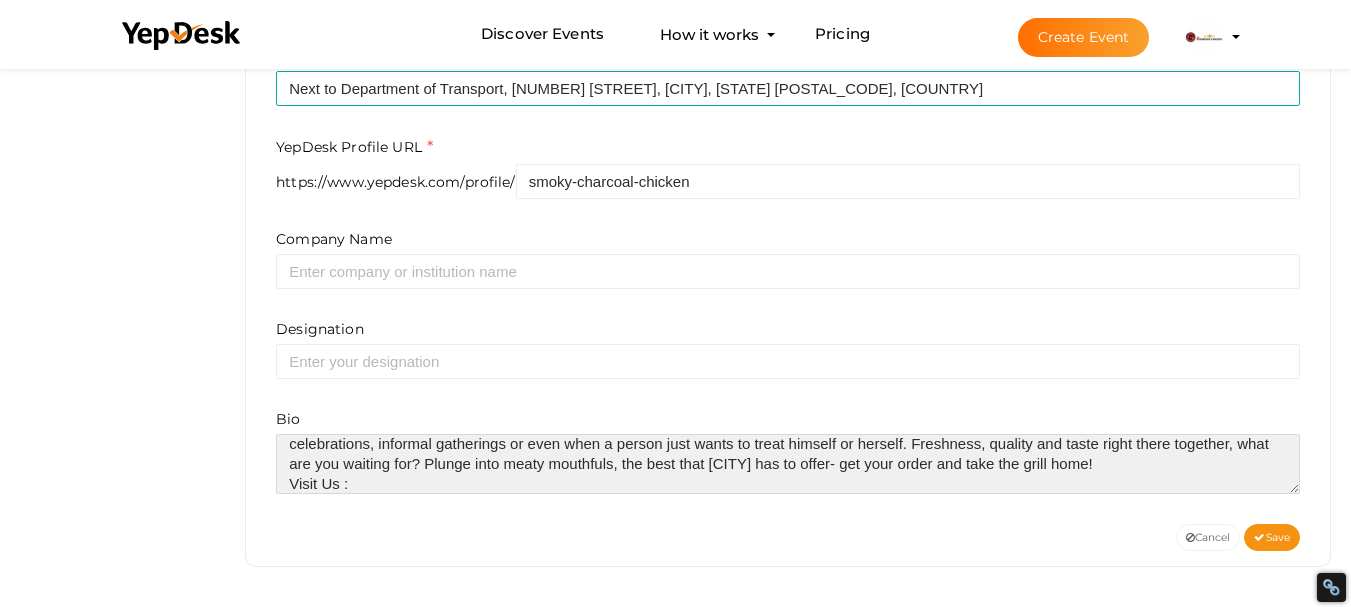 paste on "https://smokycharcoalchicken.com.au/" 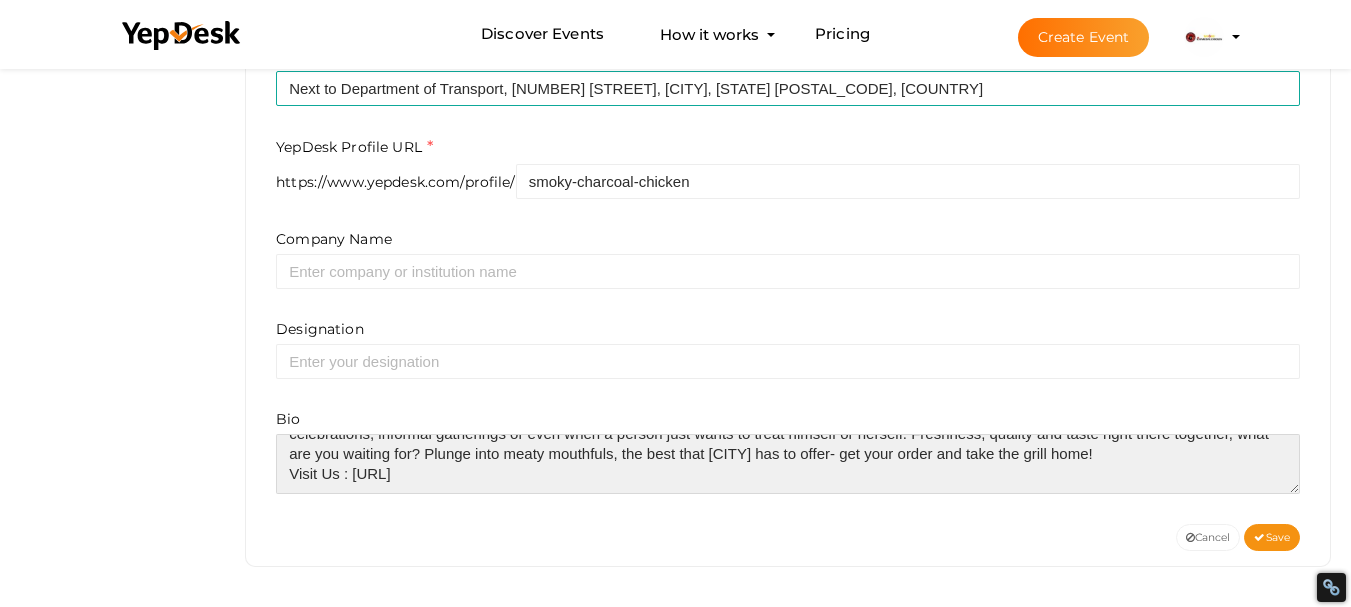 scroll, scrollTop: 80, scrollLeft: 0, axis: vertical 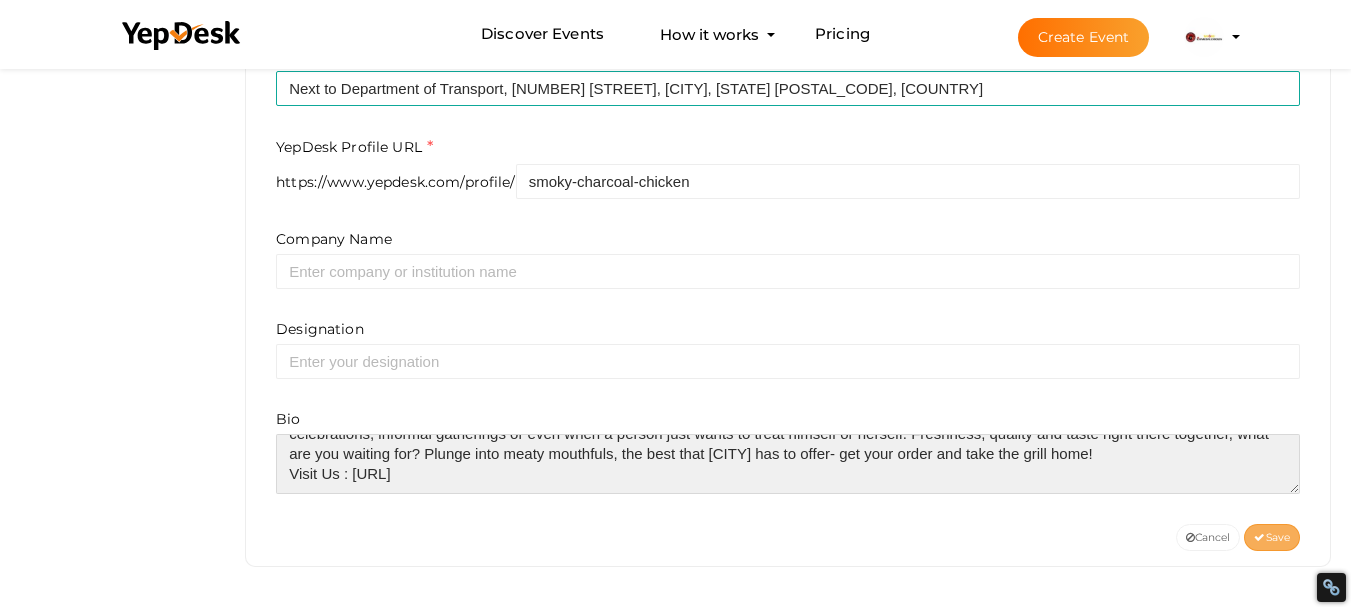 type on "Having an urge for big flavour and juicy meat? Whether you're planning a laid-back weekend BBQ or a filling dinner, it’s time to satisfy those cravings with the finest Kebab in [CITY], flavour-packed burgers, and the option to buy kebab meat online for ultimate convenience. Whether it is smoky grilled barbecue lamb ribs, or perfectly marinated chicken, or ready to cook meat boxes, everything is meat lover heaven. They are best suited to family celebrations, informal gatherings or even when a person just wants to treat himself or herself. Freshness, quality and taste right there together, what are you waiting for? Plunge into meaty mouthfuls, the best that [CITY] has to offer- get your order and take the grill home!
Visit Us : [URL]" 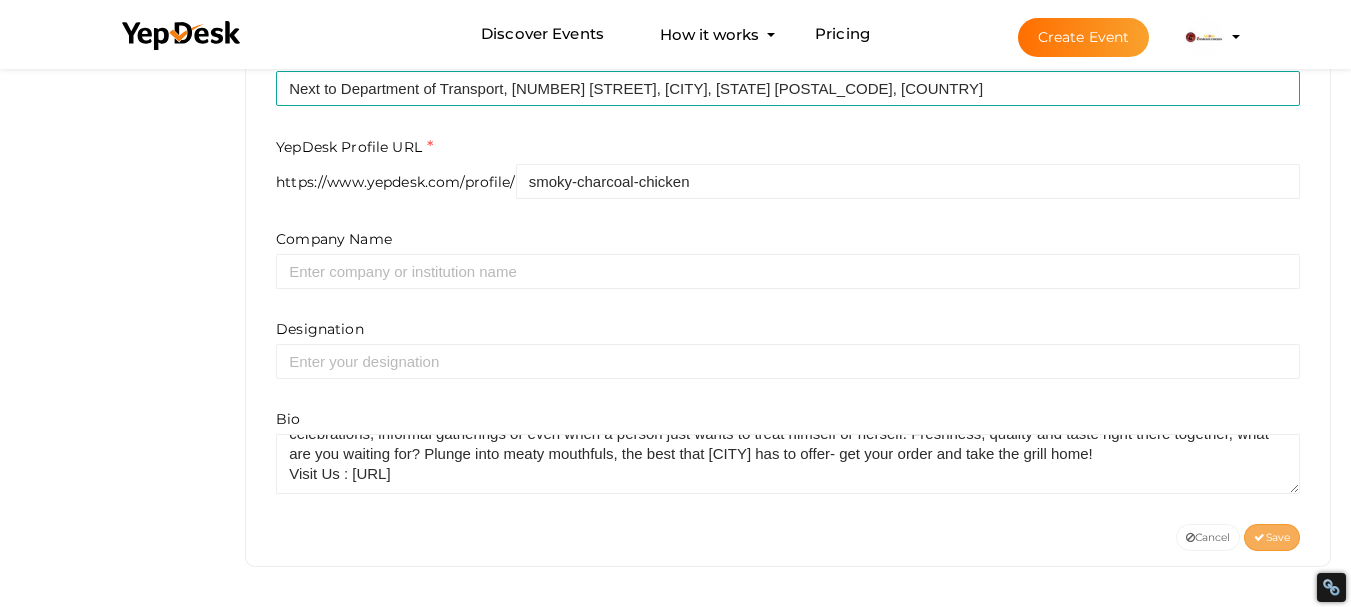 click on "Save" at bounding box center (1272, 537) 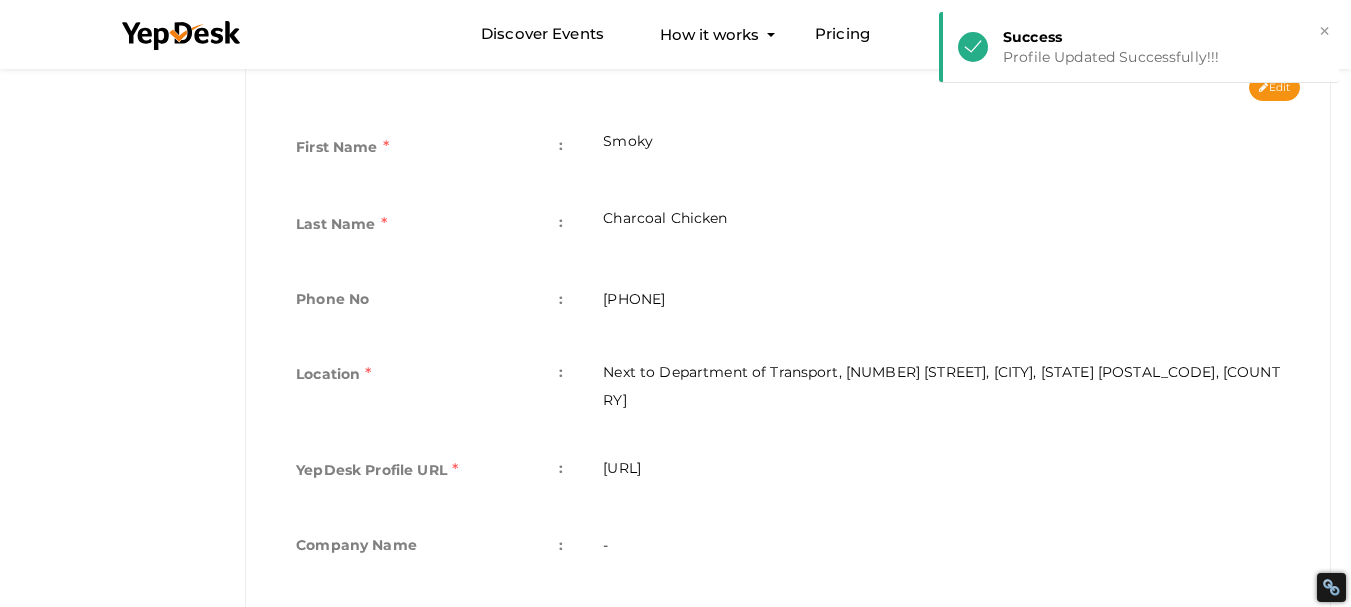 scroll, scrollTop: 64, scrollLeft: 0, axis: vertical 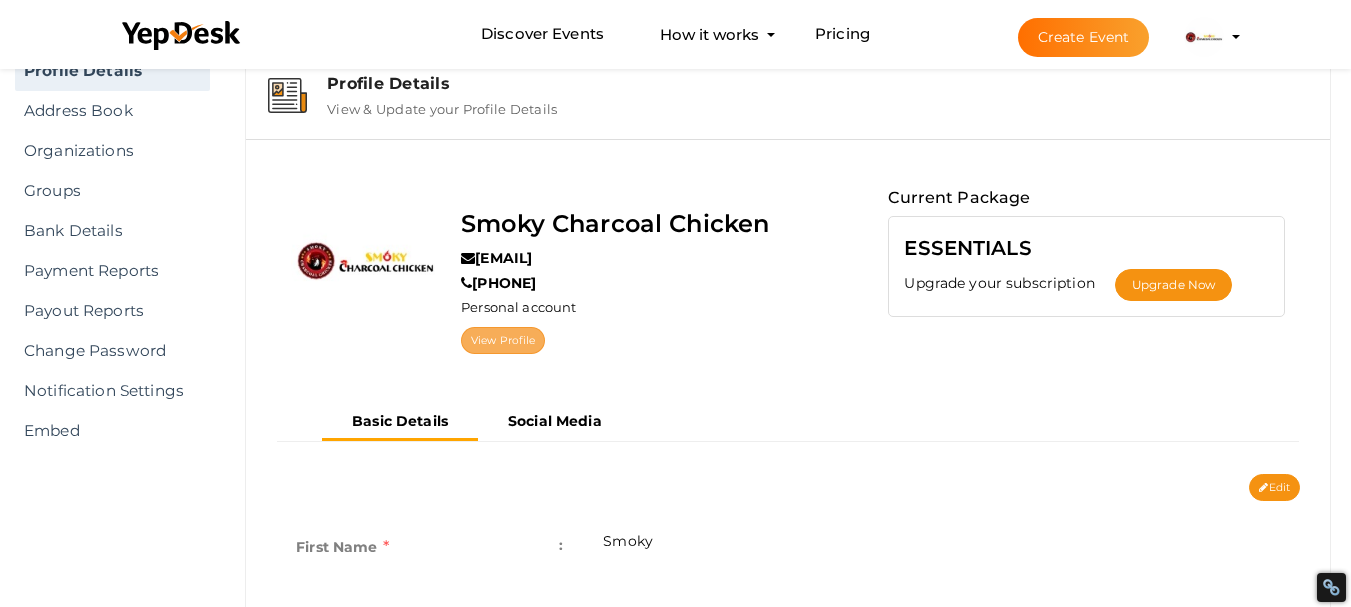 click on "View Profile" at bounding box center [503, 340] 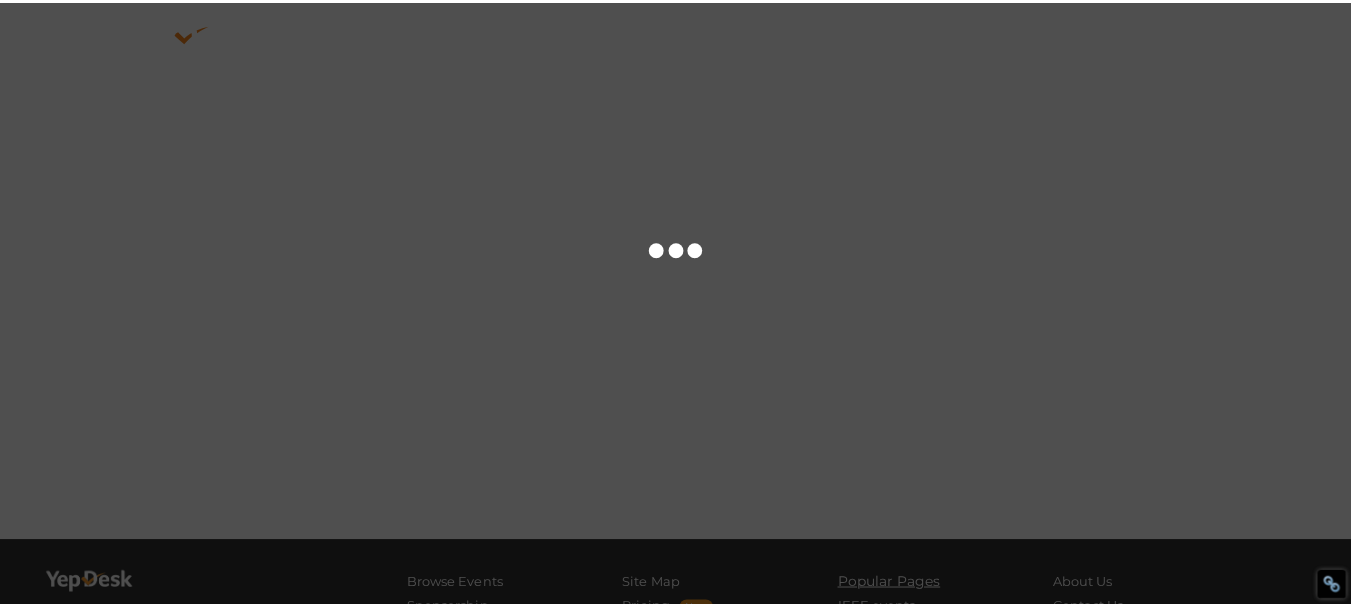scroll, scrollTop: 0, scrollLeft: 0, axis: both 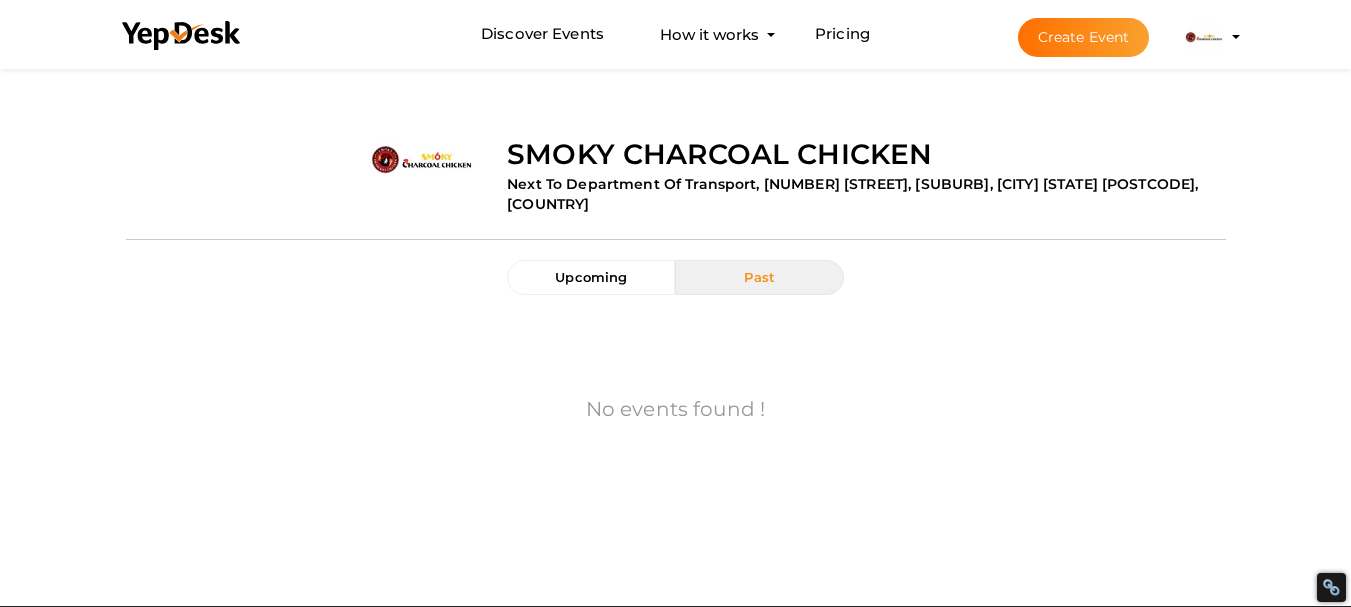 click on "Smoky Charcoal Chicken
smokycharcoalchickenaus@gmail.com
Personal Profile
My Events
Admin
Switch Profile
Create New Profile
Manage Profile" at bounding box center [1204, 37] 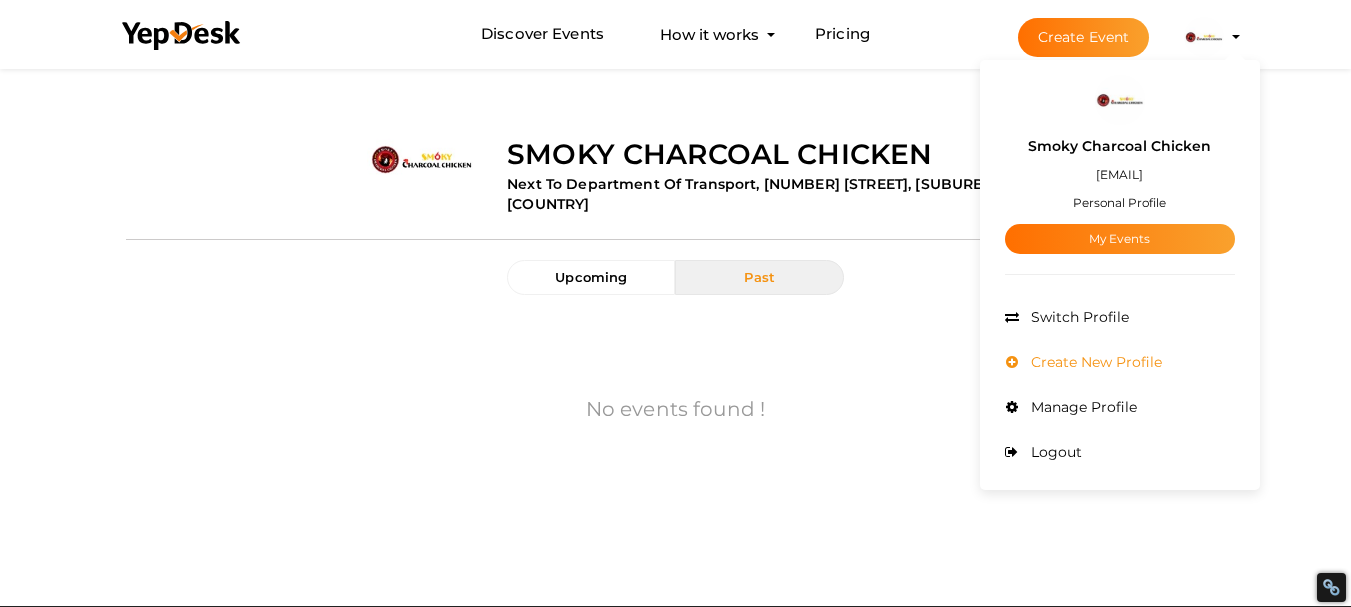 click on "Create New Profile" at bounding box center [1094, 362] 